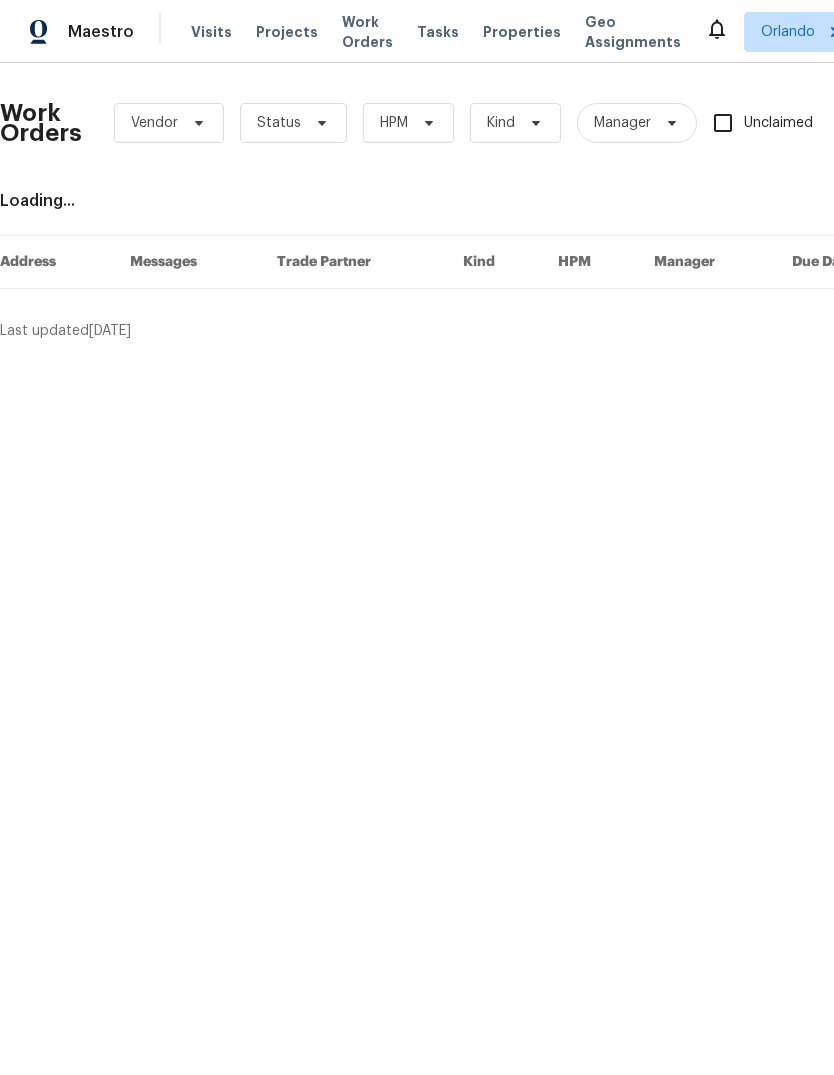 scroll, scrollTop: 0, scrollLeft: 0, axis: both 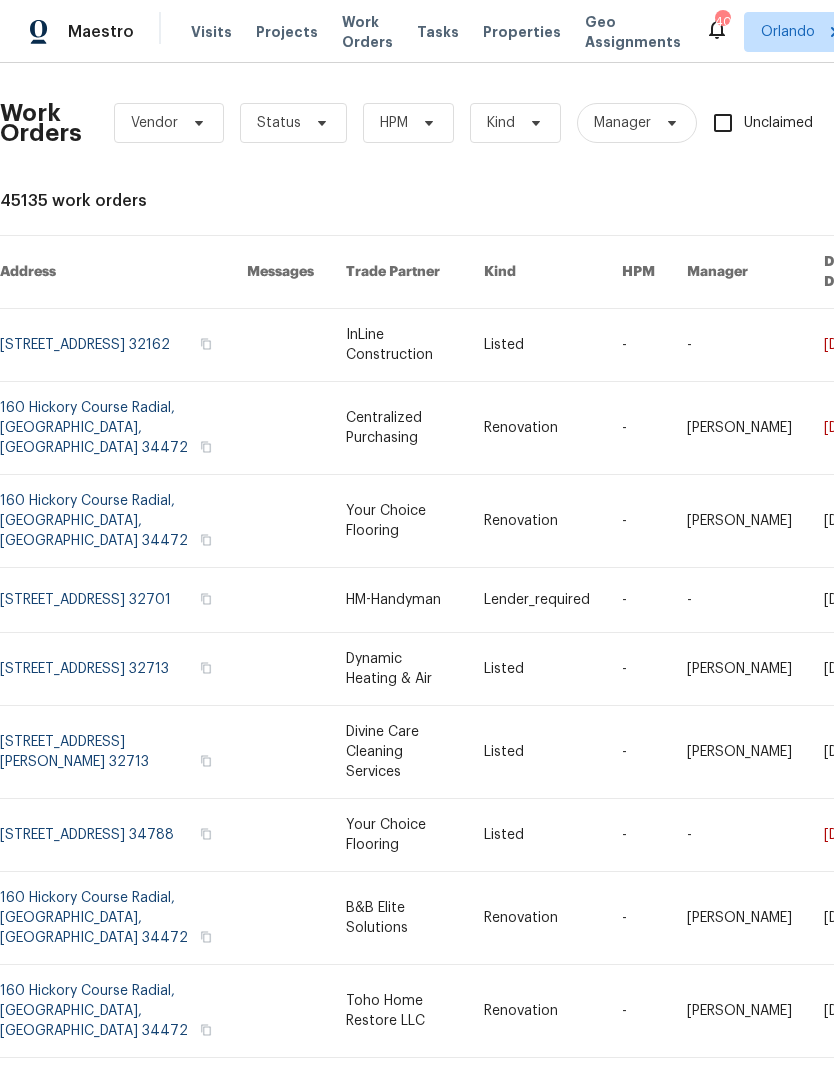 click on "Properties" at bounding box center [522, 32] 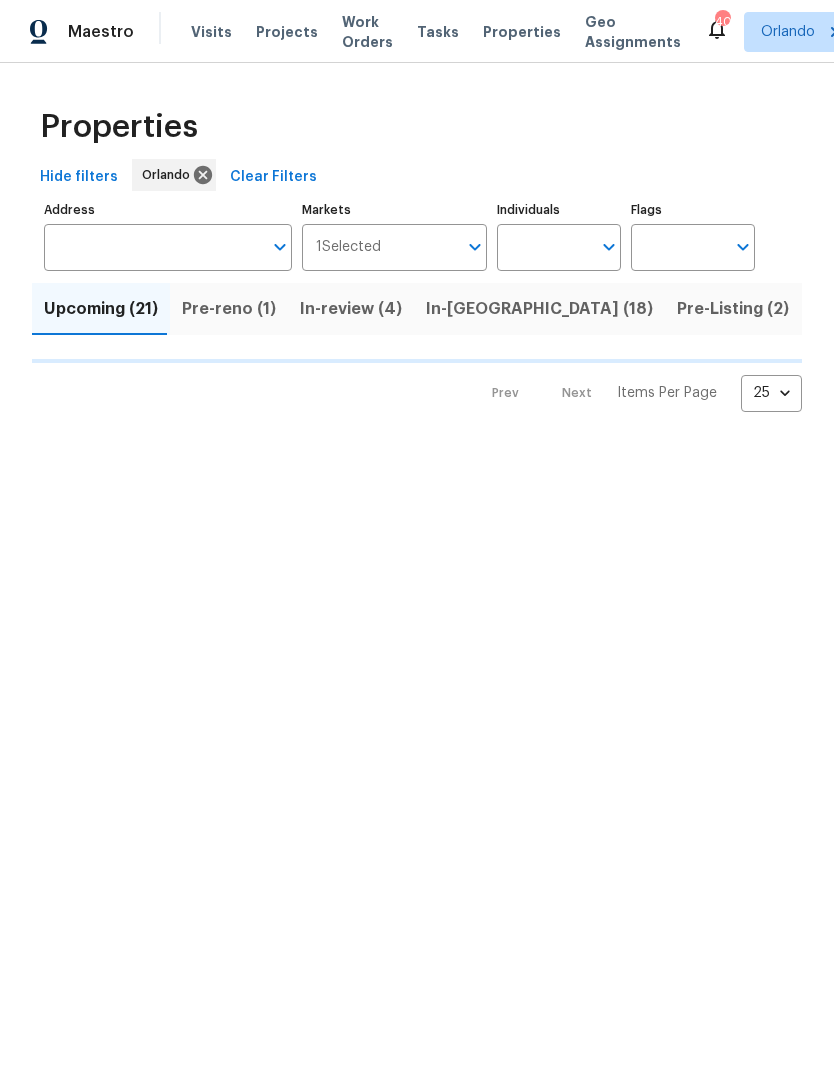 click on "Address" at bounding box center [153, 247] 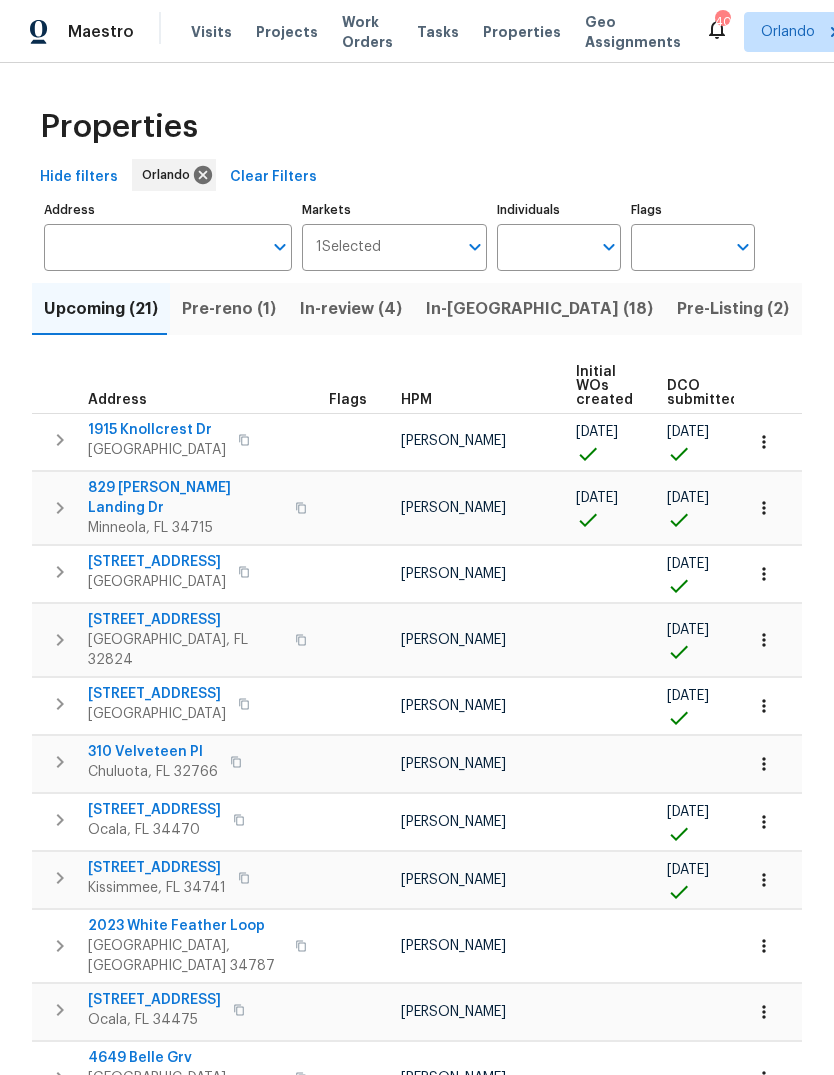 click on "Address" at bounding box center (153, 247) 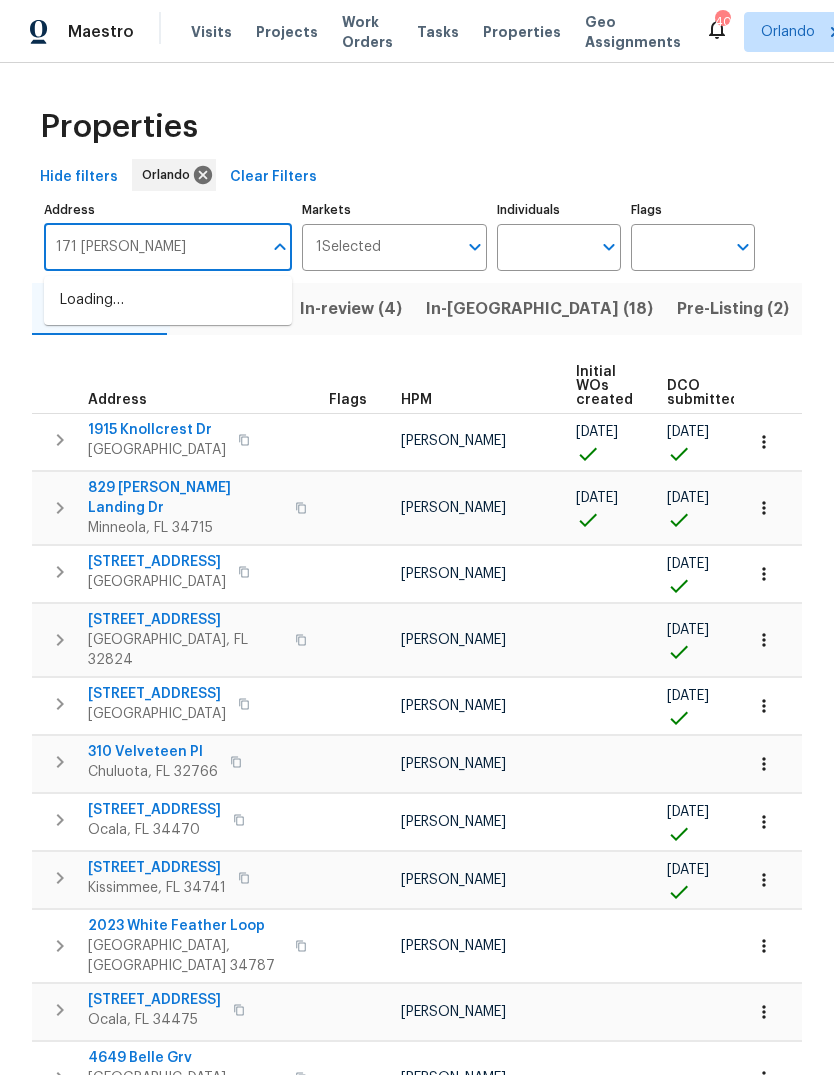 type on "171 ronnie" 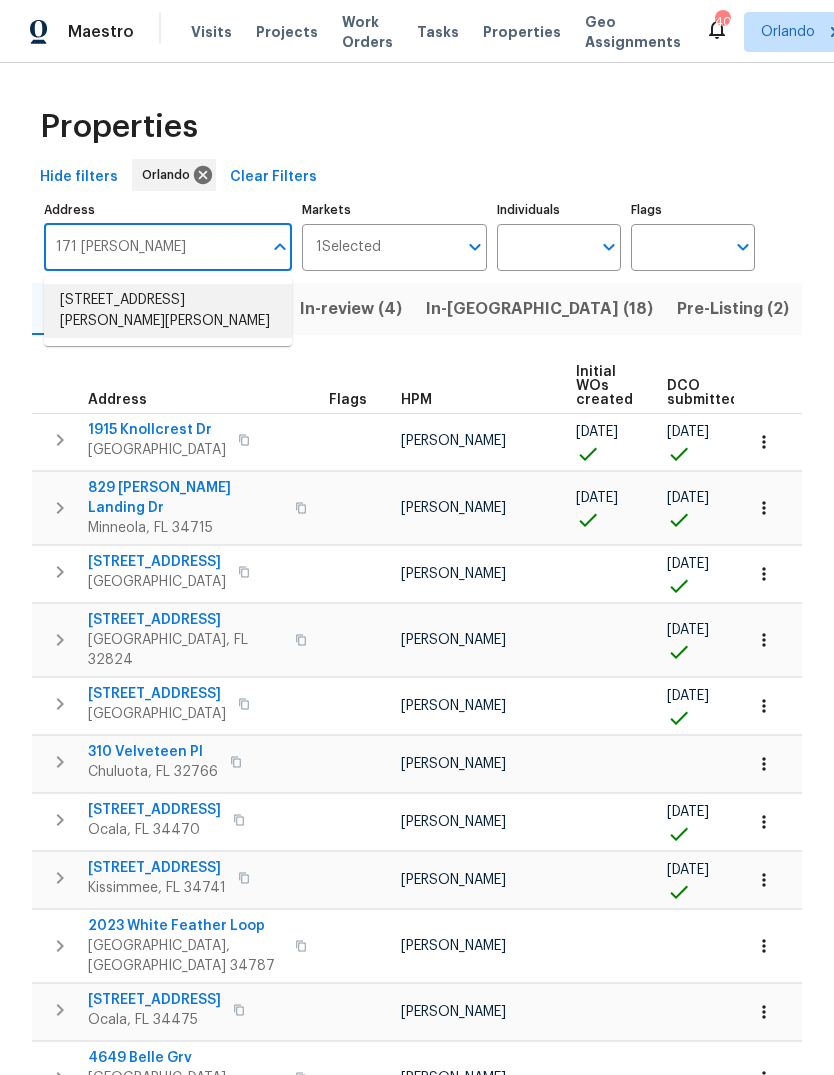 click on "171 Ronnie Dr Altamonte Springs FL 32714" at bounding box center [168, 311] 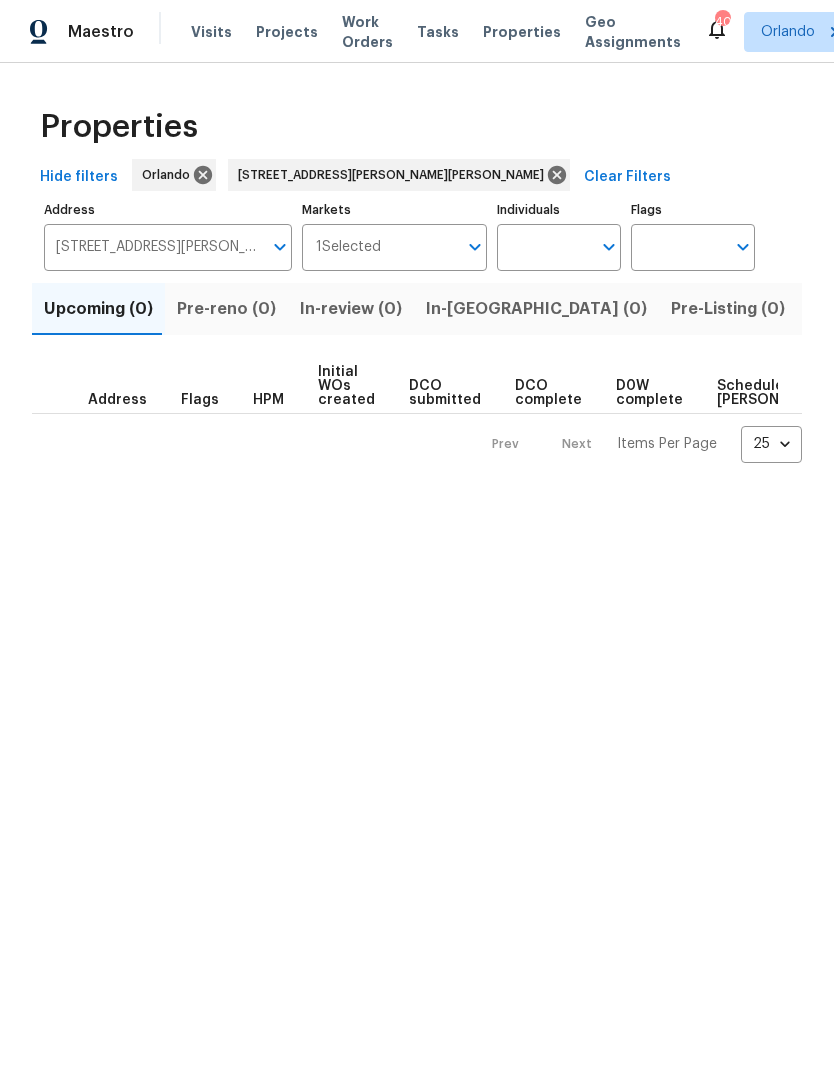 click on "Listed (1)" at bounding box center (845, 309) 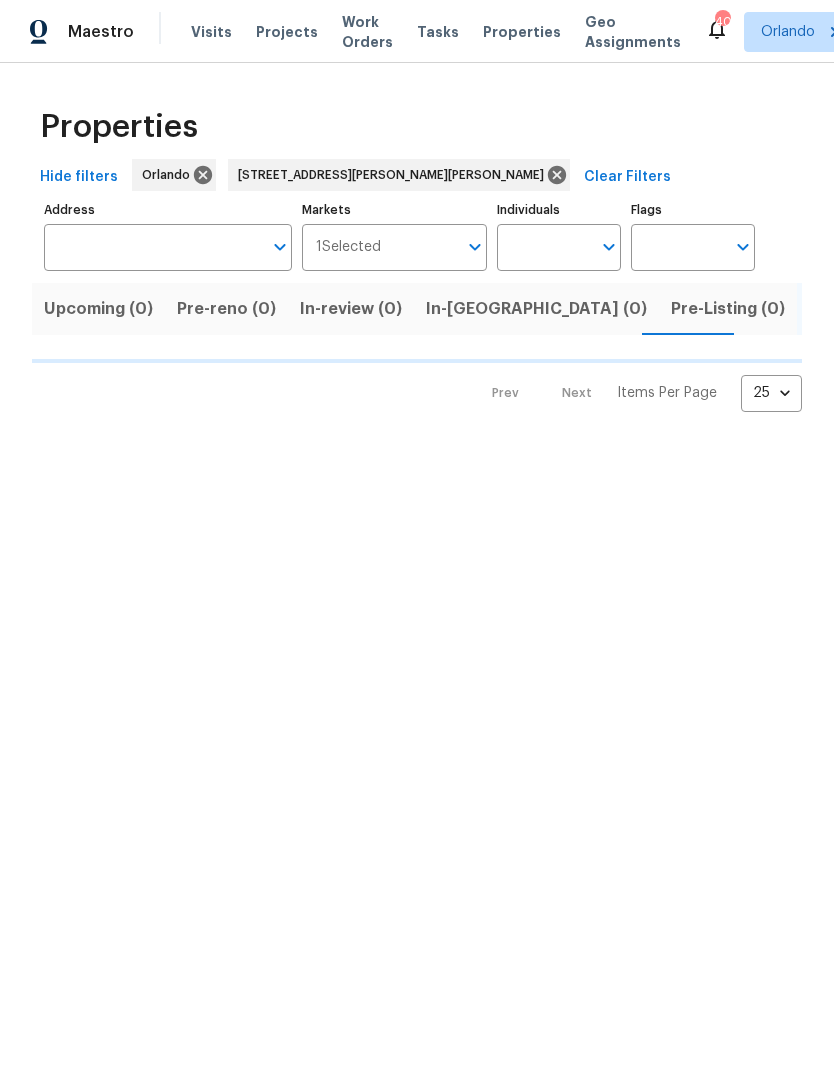 type on "171 Ronnie Dr Altamonte Springs FL 32714" 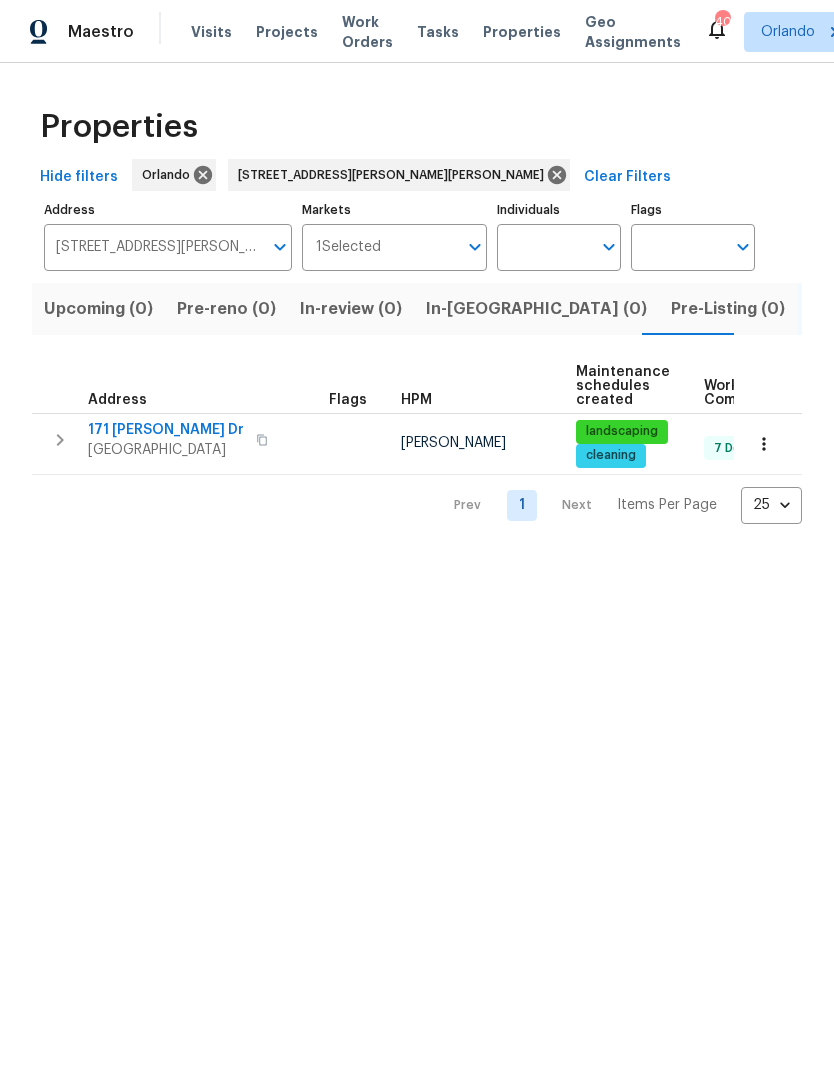 click on "171 [PERSON_NAME] Dr" at bounding box center (166, 430) 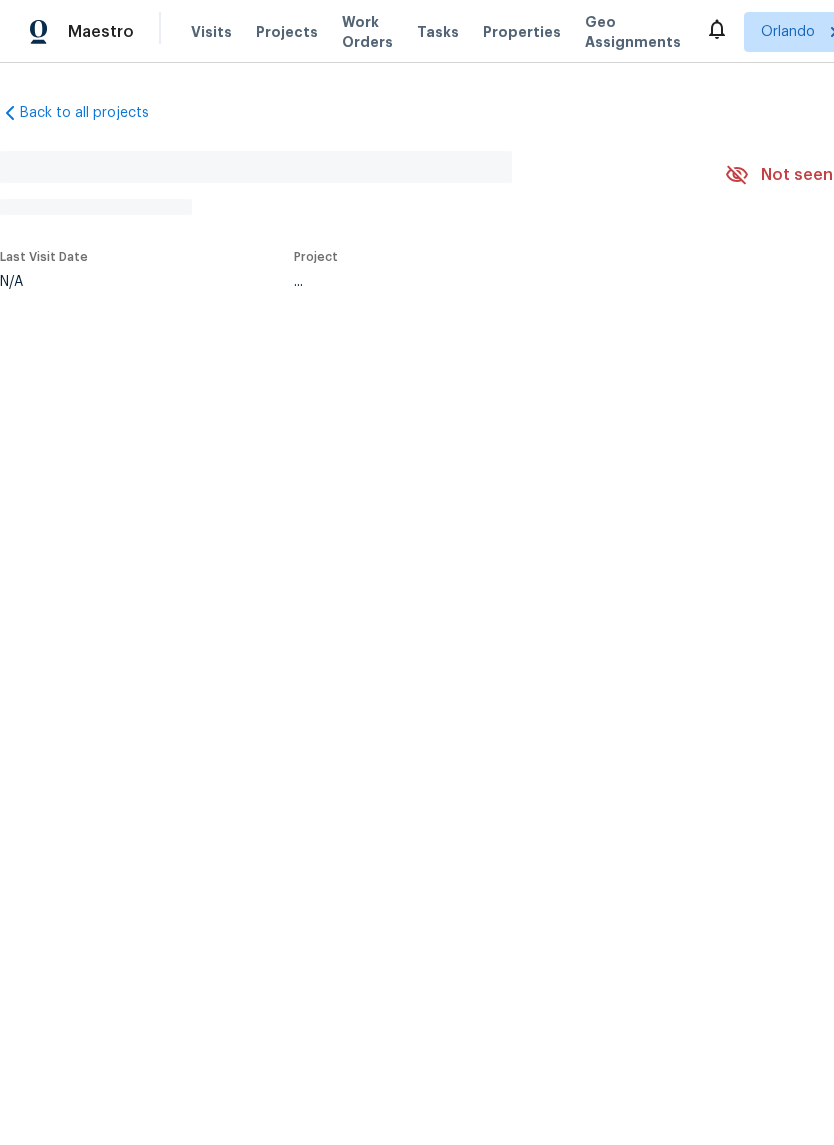 scroll, scrollTop: 0, scrollLeft: 0, axis: both 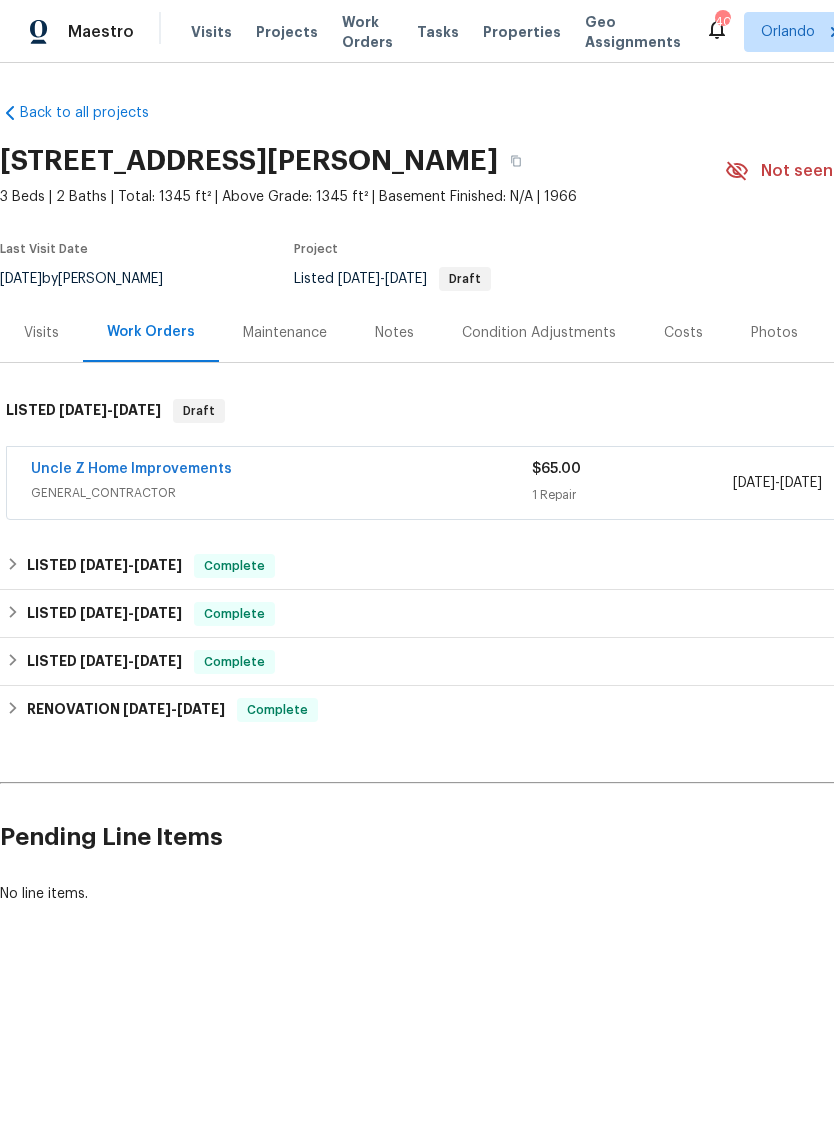 click on "Uncle Z Home Improvements" at bounding box center (131, 469) 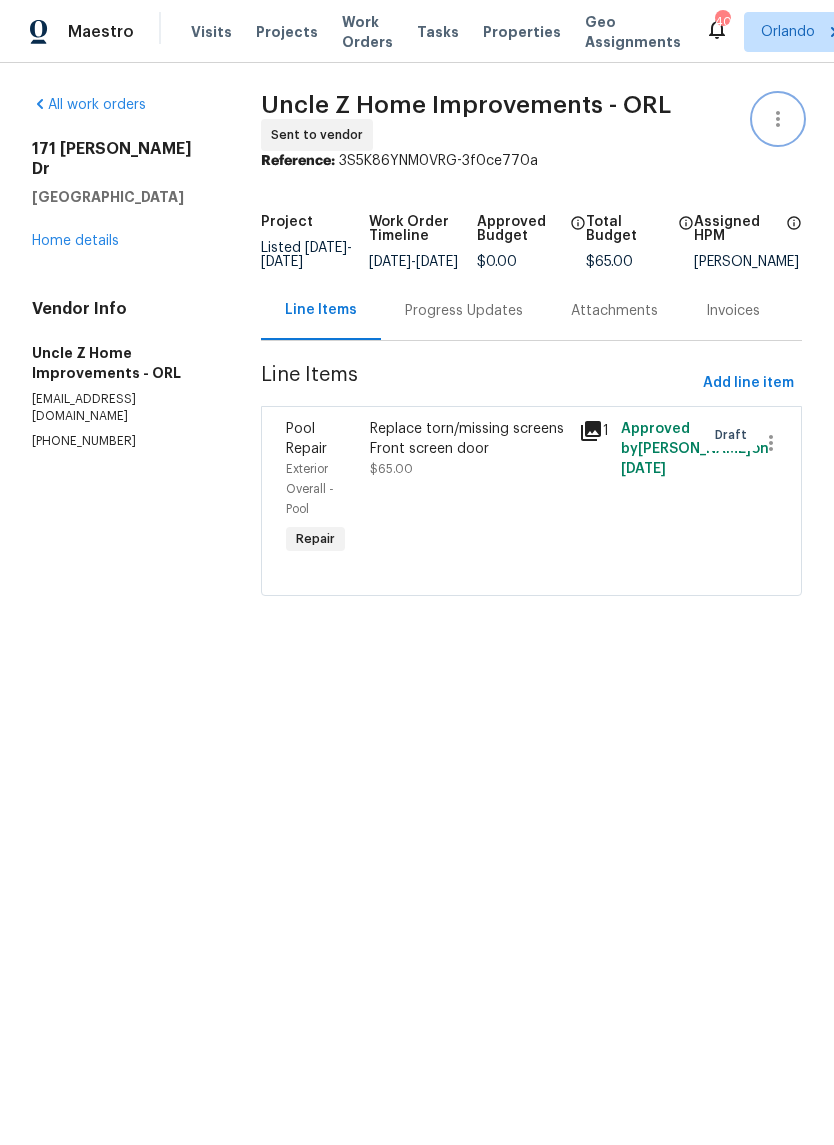 click at bounding box center [778, 119] 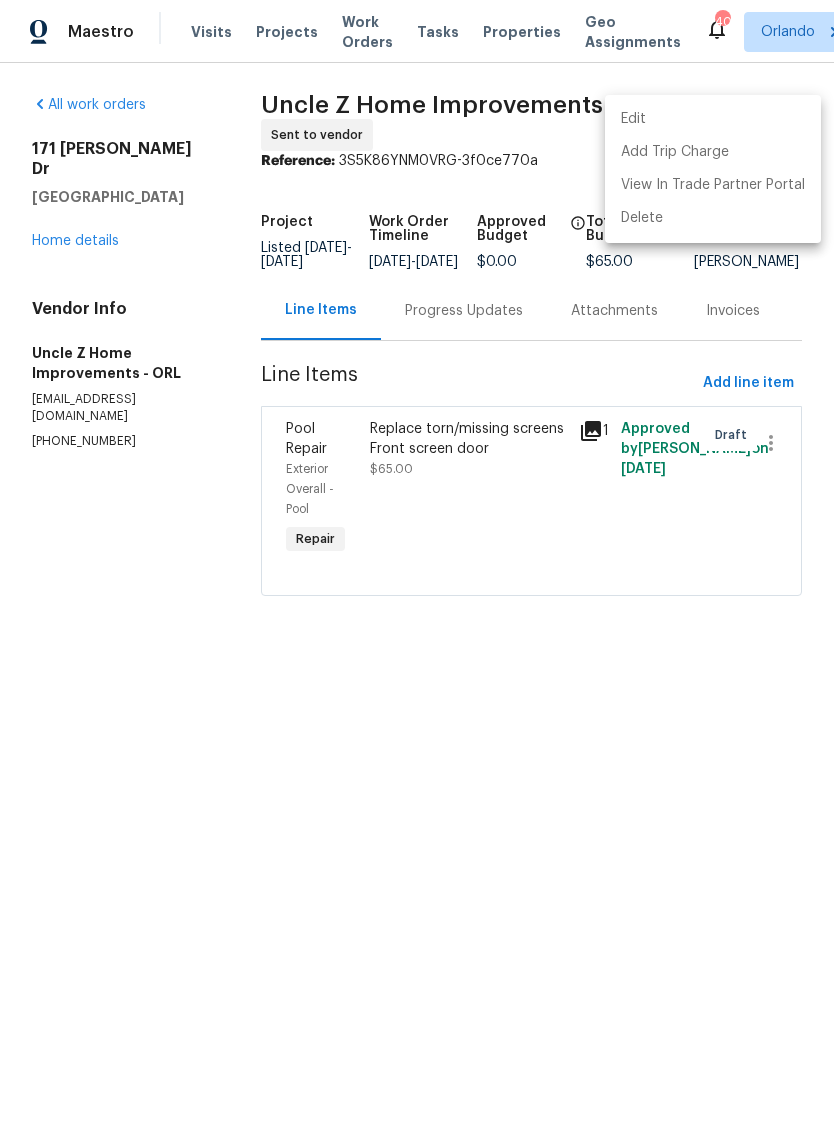 click at bounding box center [417, 572] 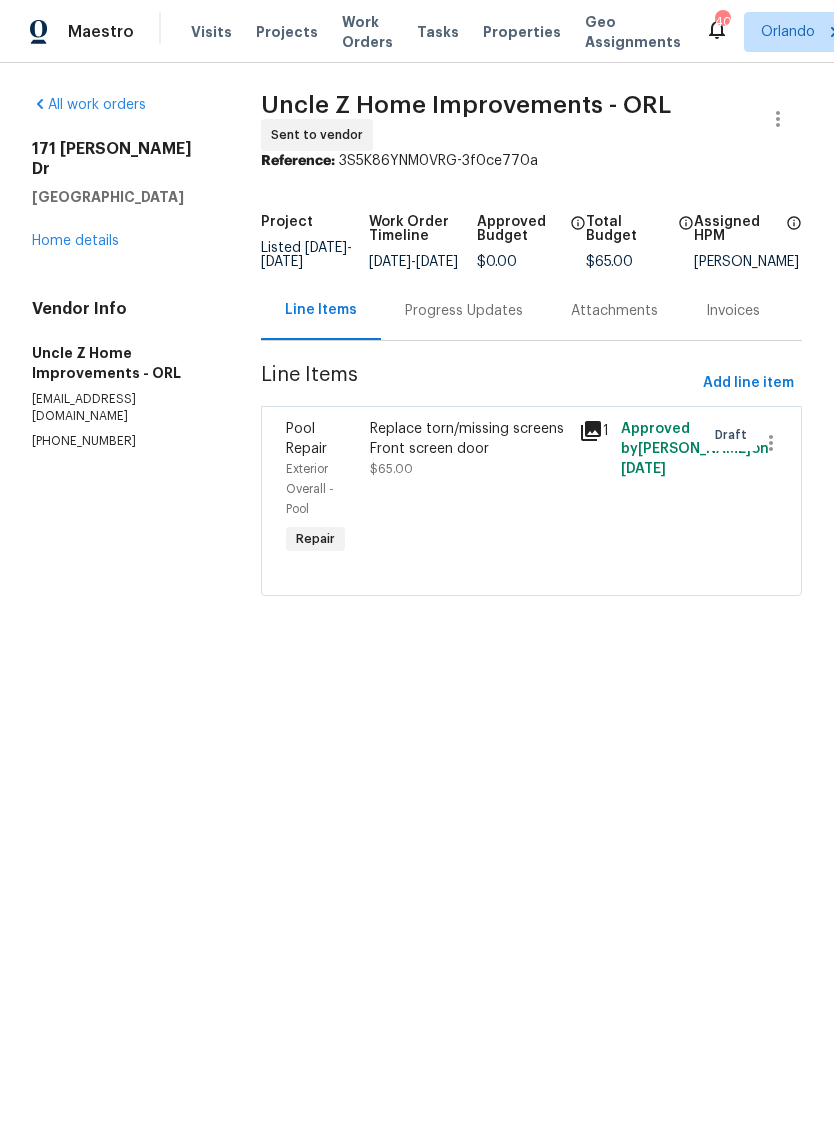 click on "Replace torn/missing screens
Front screen door" at bounding box center [469, 439] 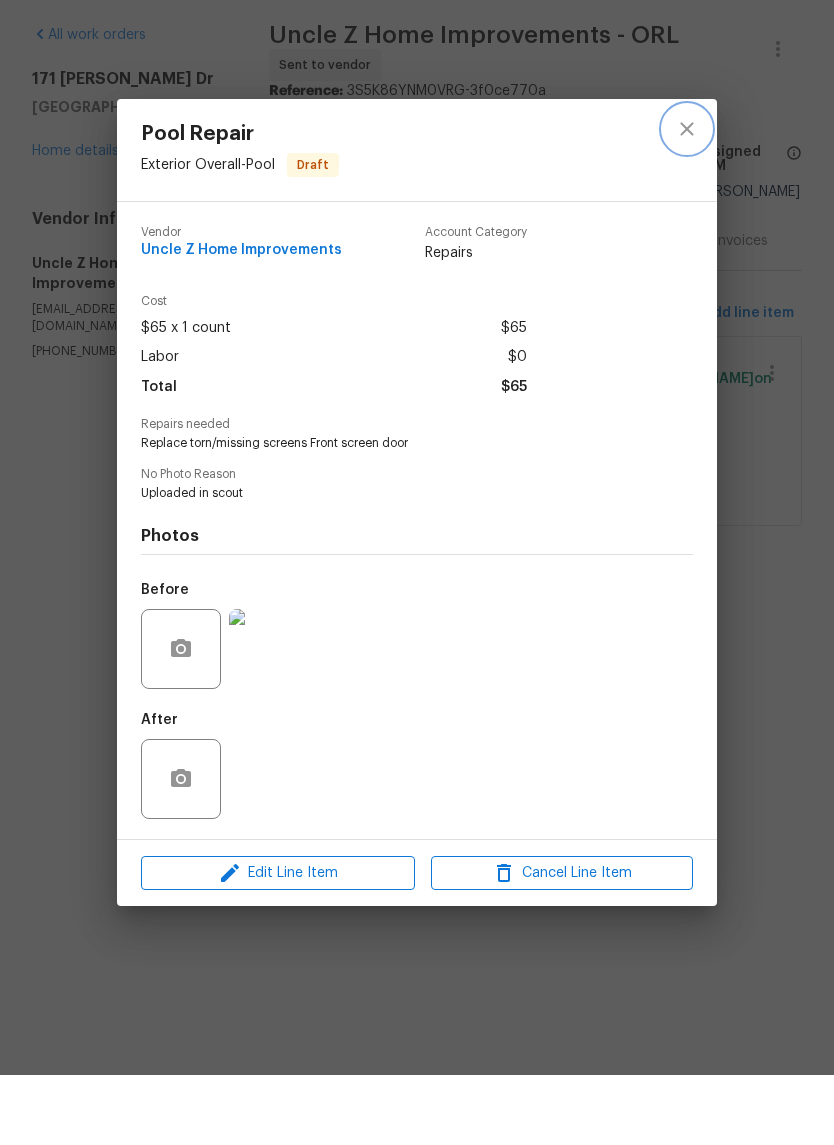 click 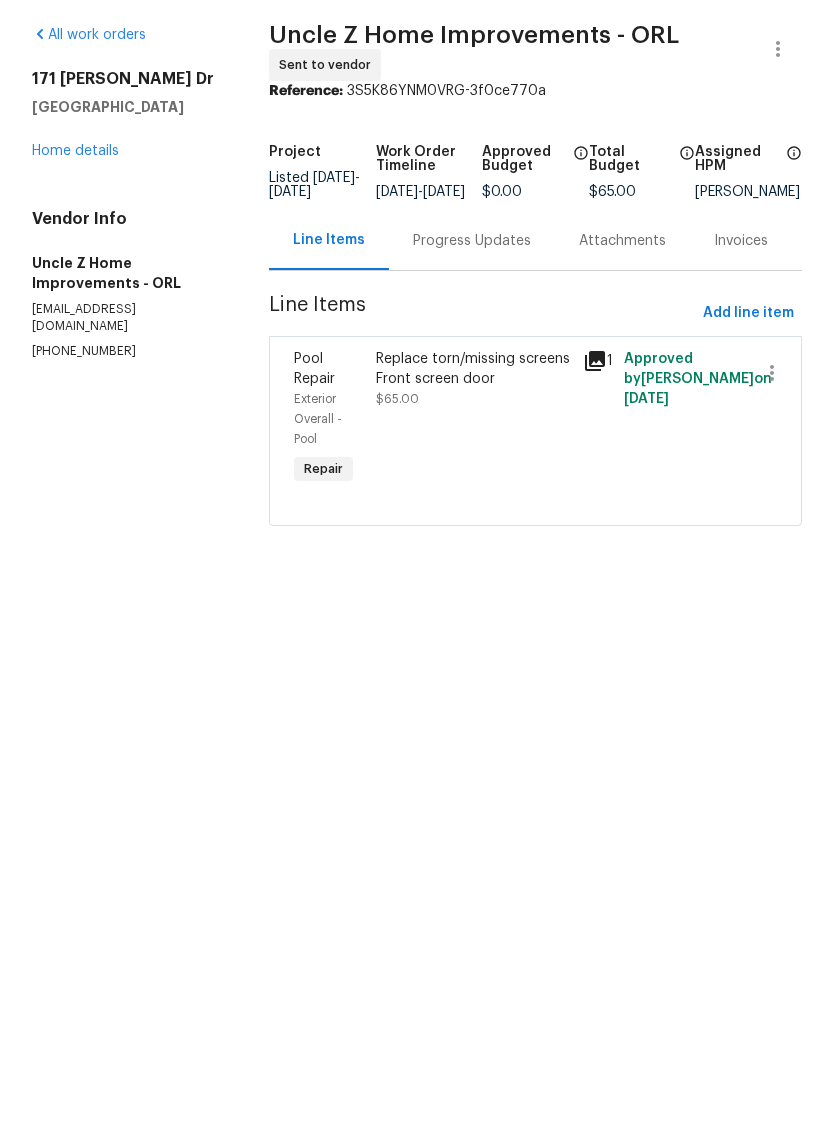 click on "Replace torn/missing screens
Front screen door" at bounding box center (473, 439) 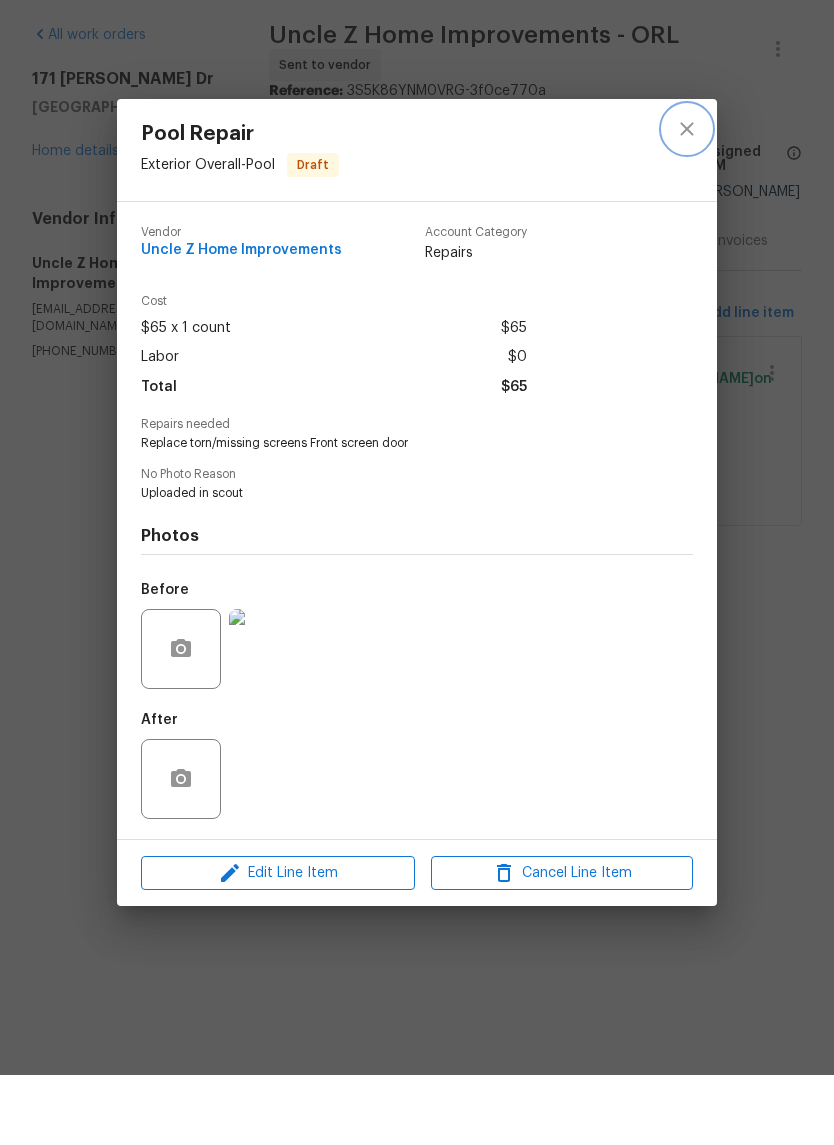 click 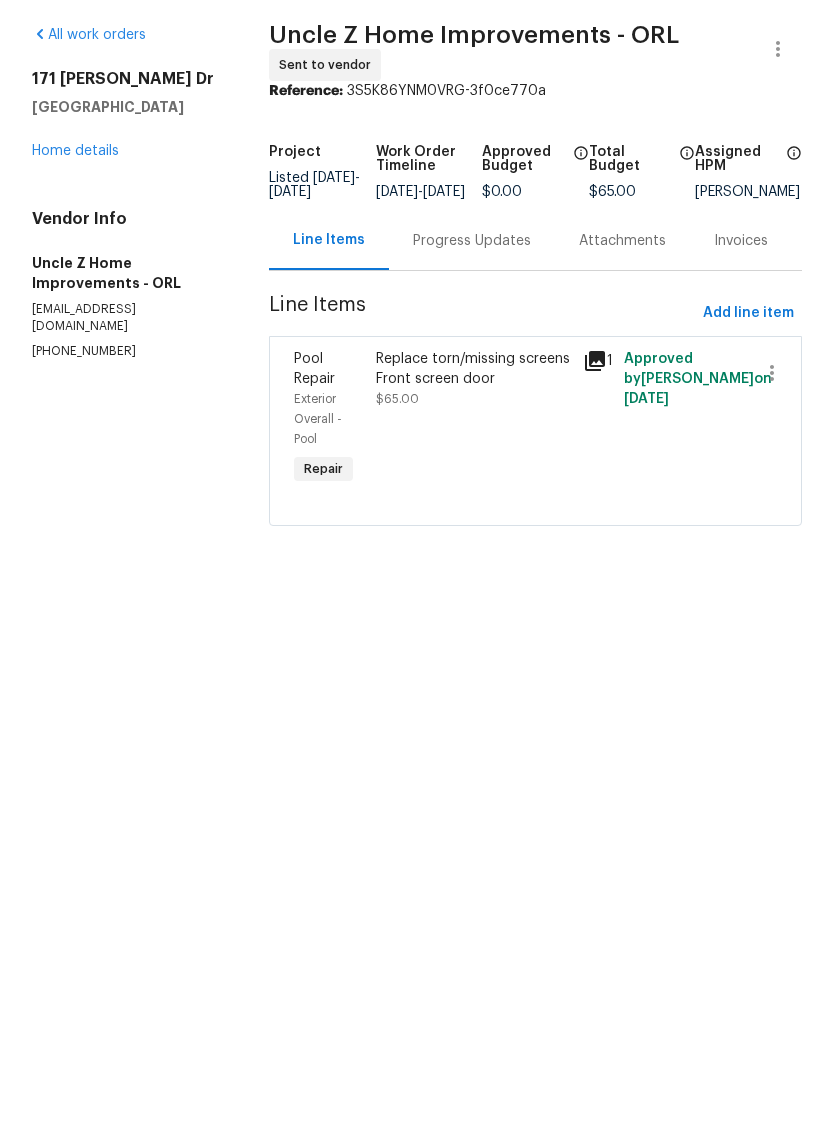 click on "Home details" at bounding box center [75, 221] 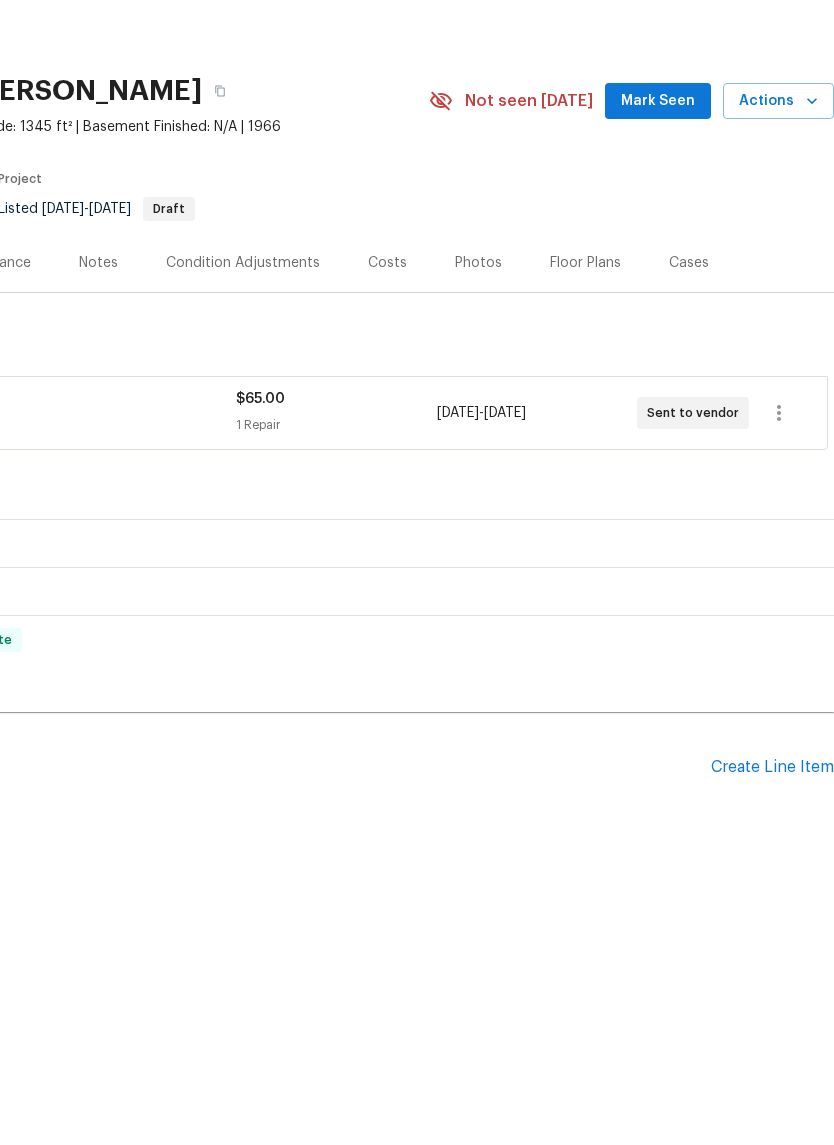 scroll, scrollTop: 0, scrollLeft: 296, axis: horizontal 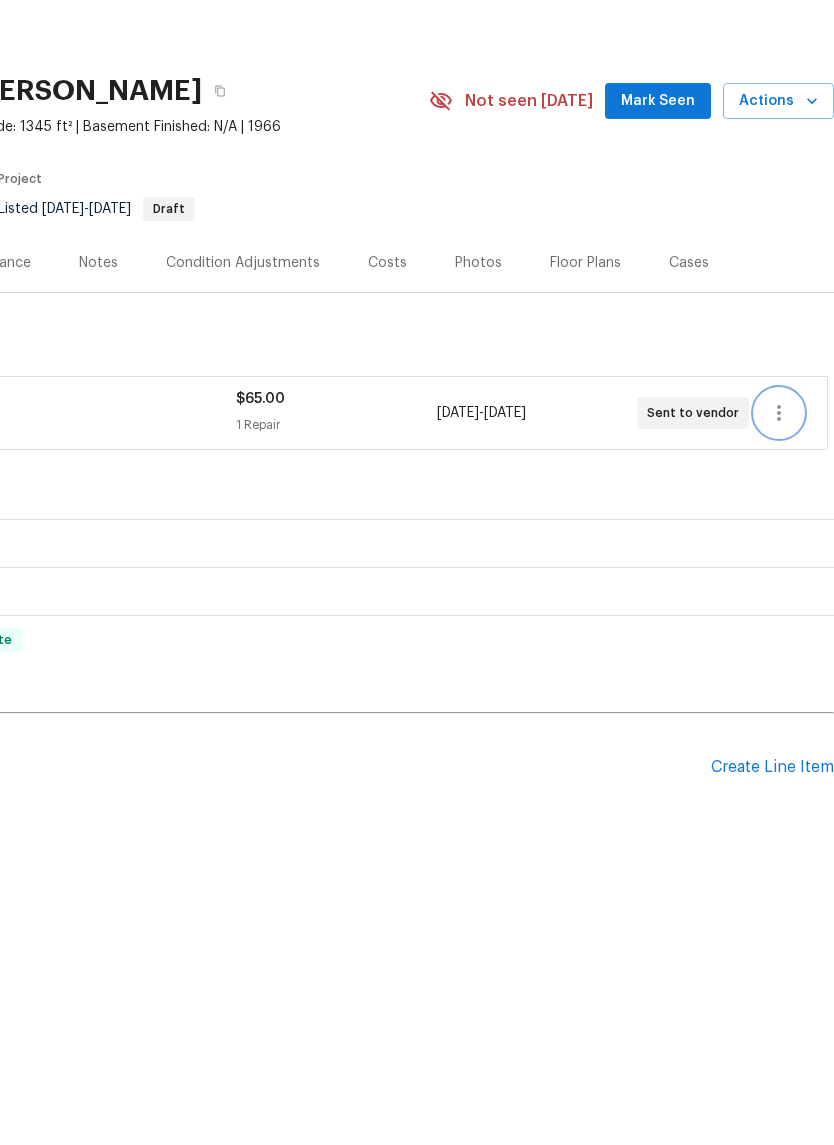 click 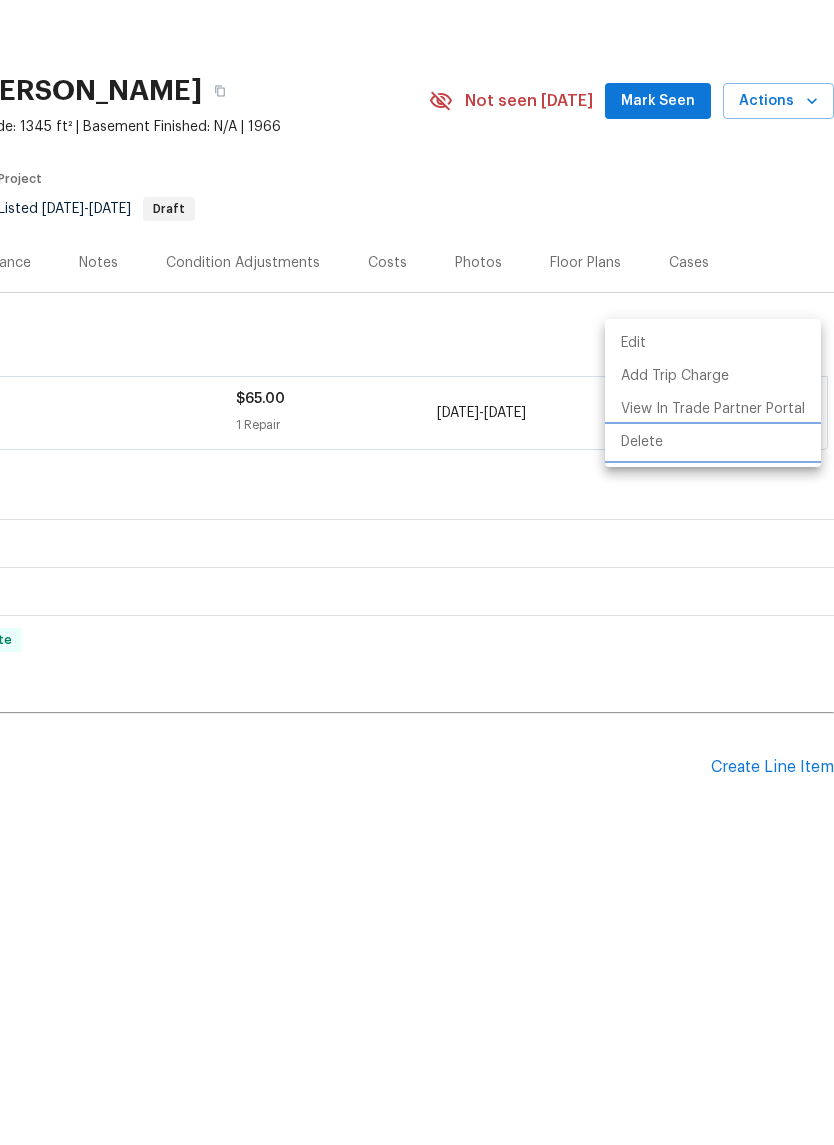 click on "Delete" at bounding box center [713, 512] 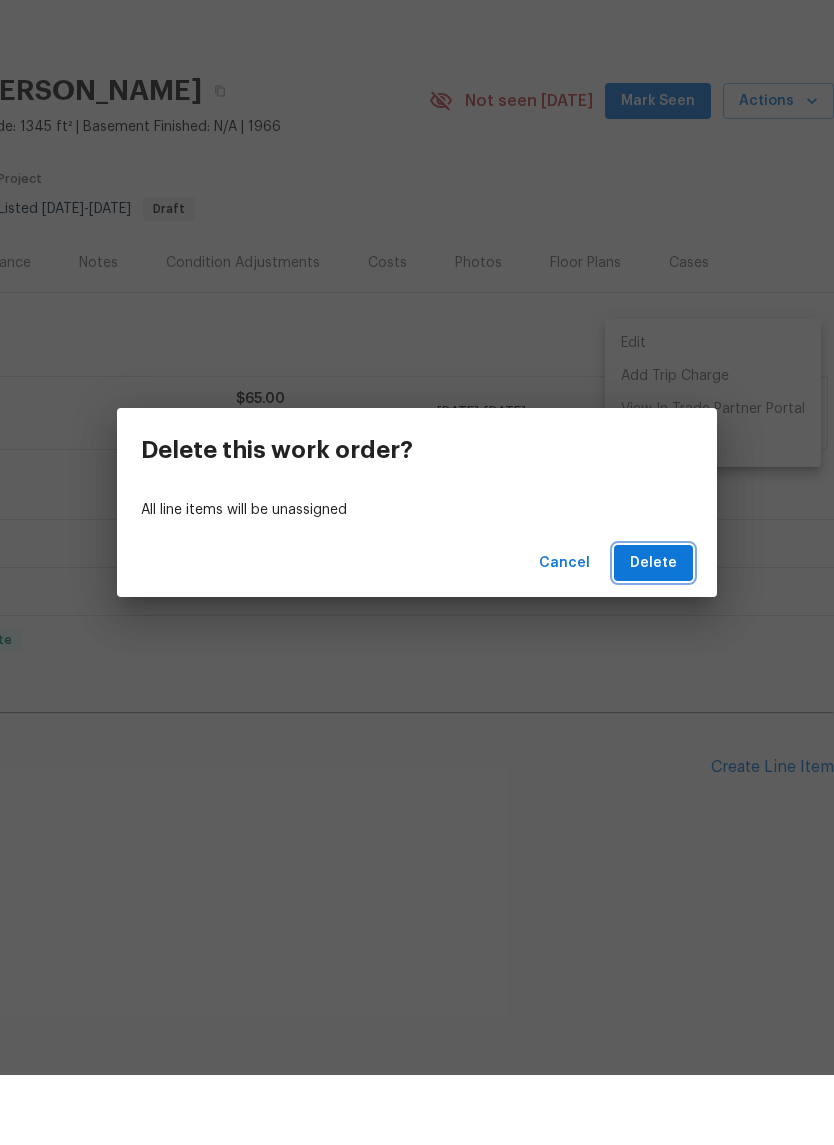 click on "Delete" at bounding box center (653, 633) 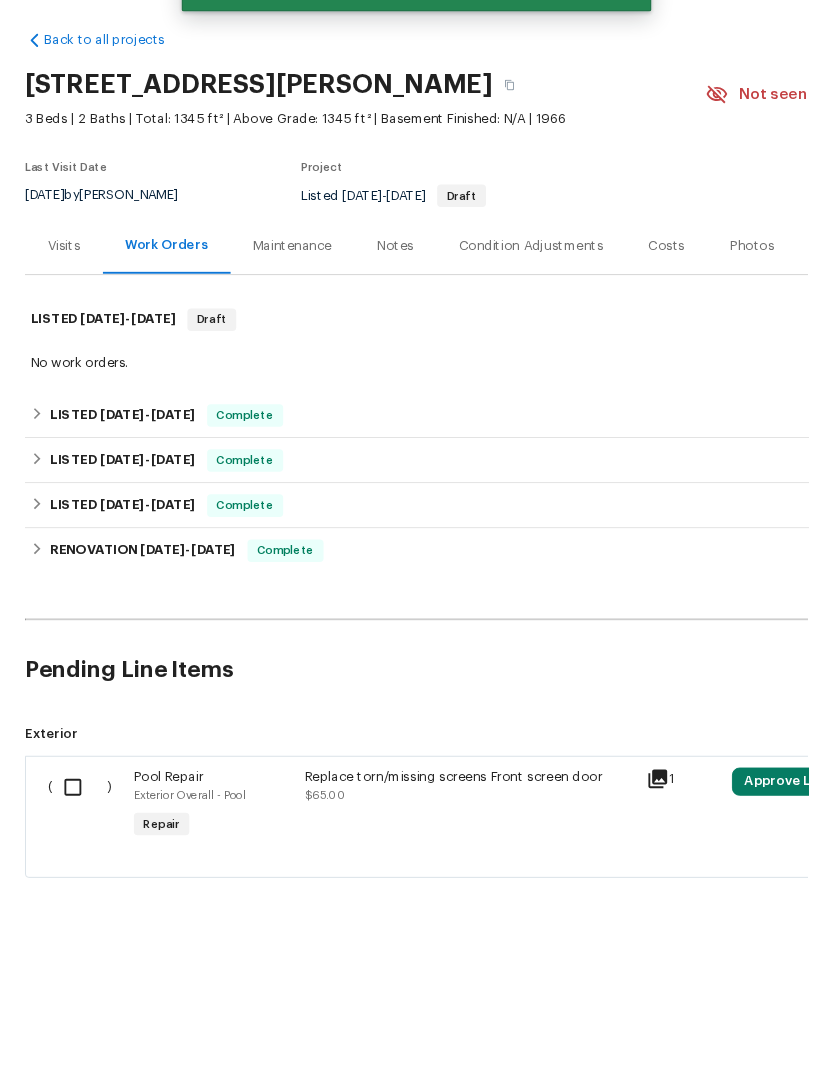 scroll, scrollTop: 0, scrollLeft: 0, axis: both 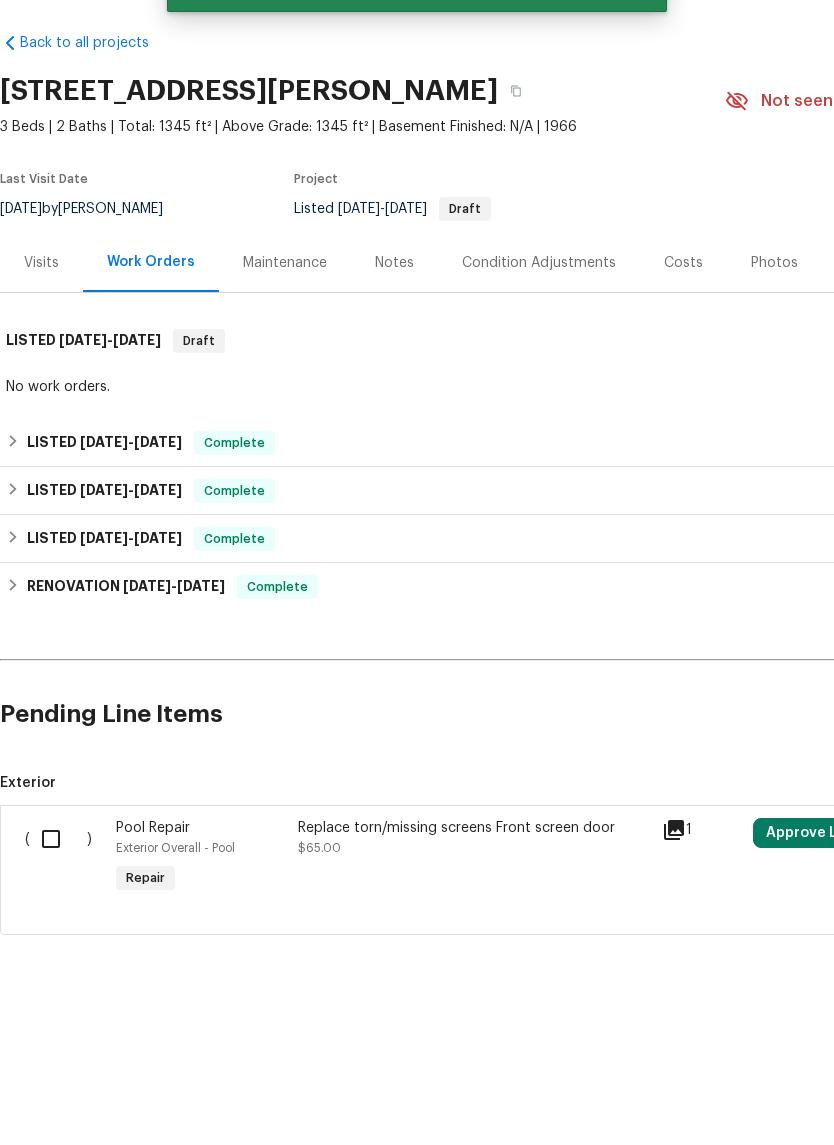 click on "Replace torn/missing screens
Front screen door $65.00" at bounding box center (474, 928) 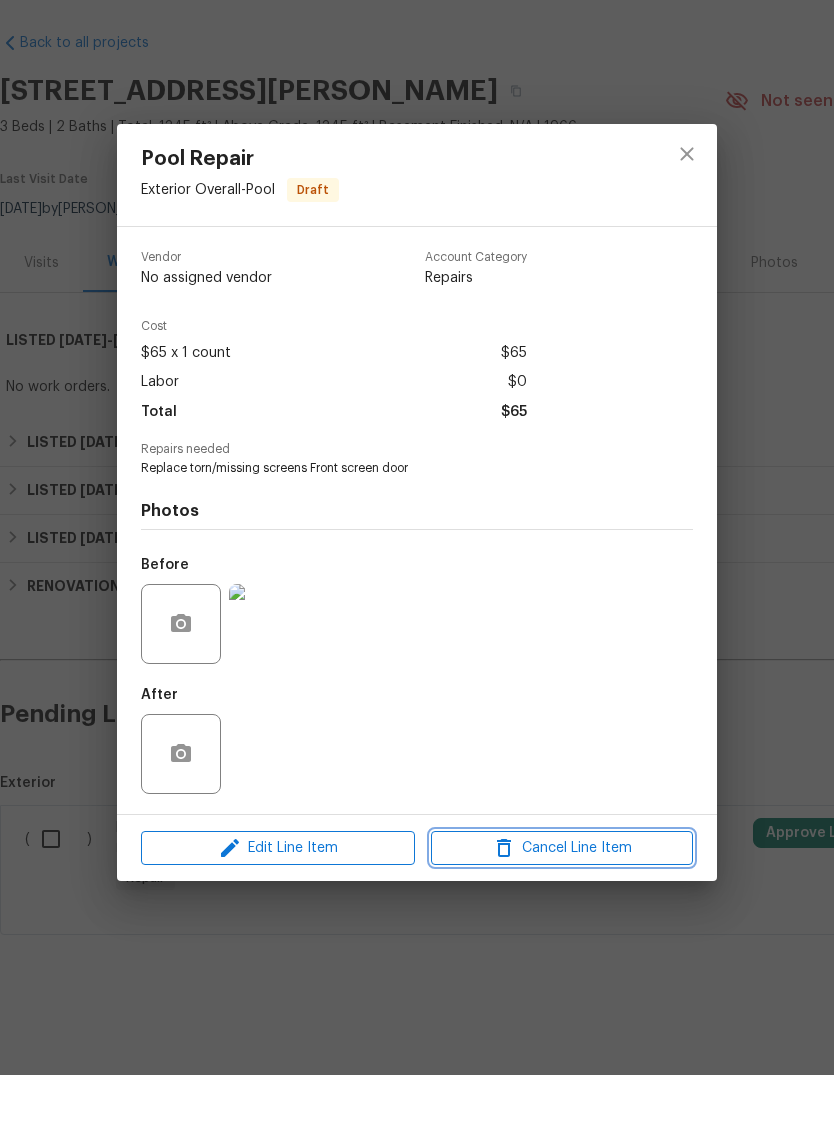 click on "Cancel Line Item" at bounding box center (562, 918) 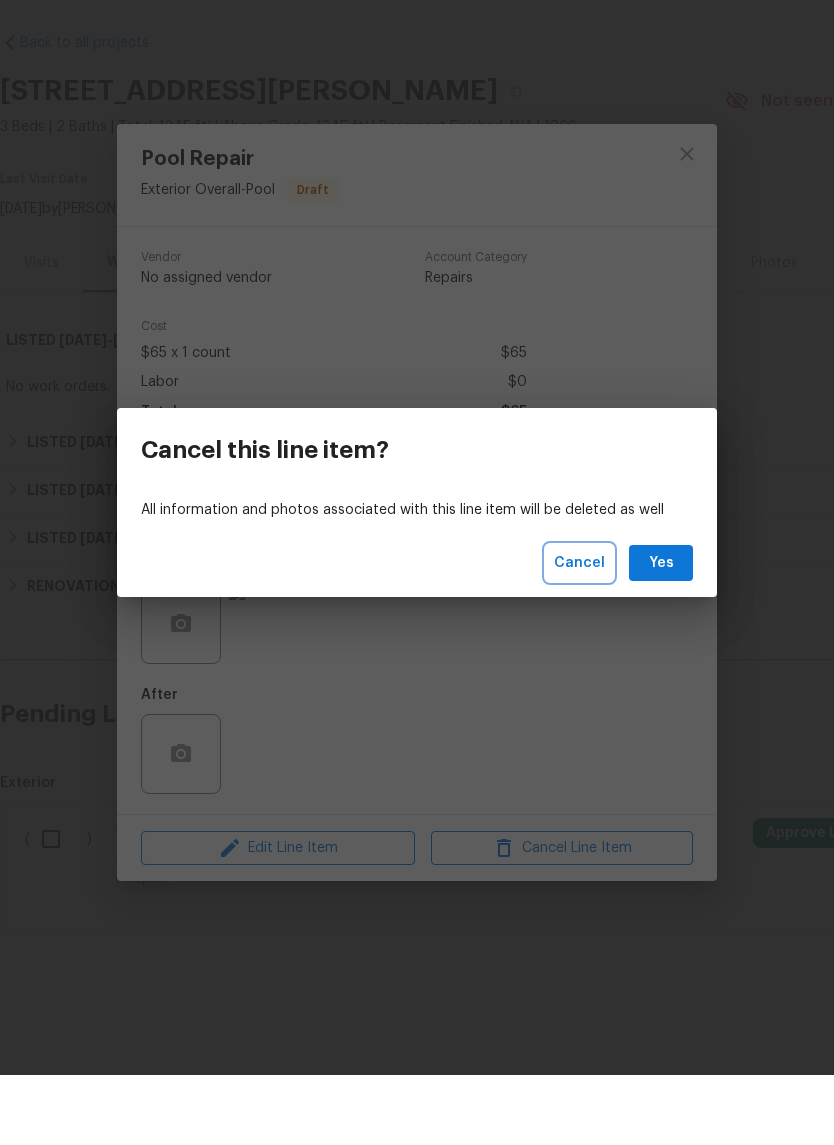 click on "Cancel" at bounding box center [579, 633] 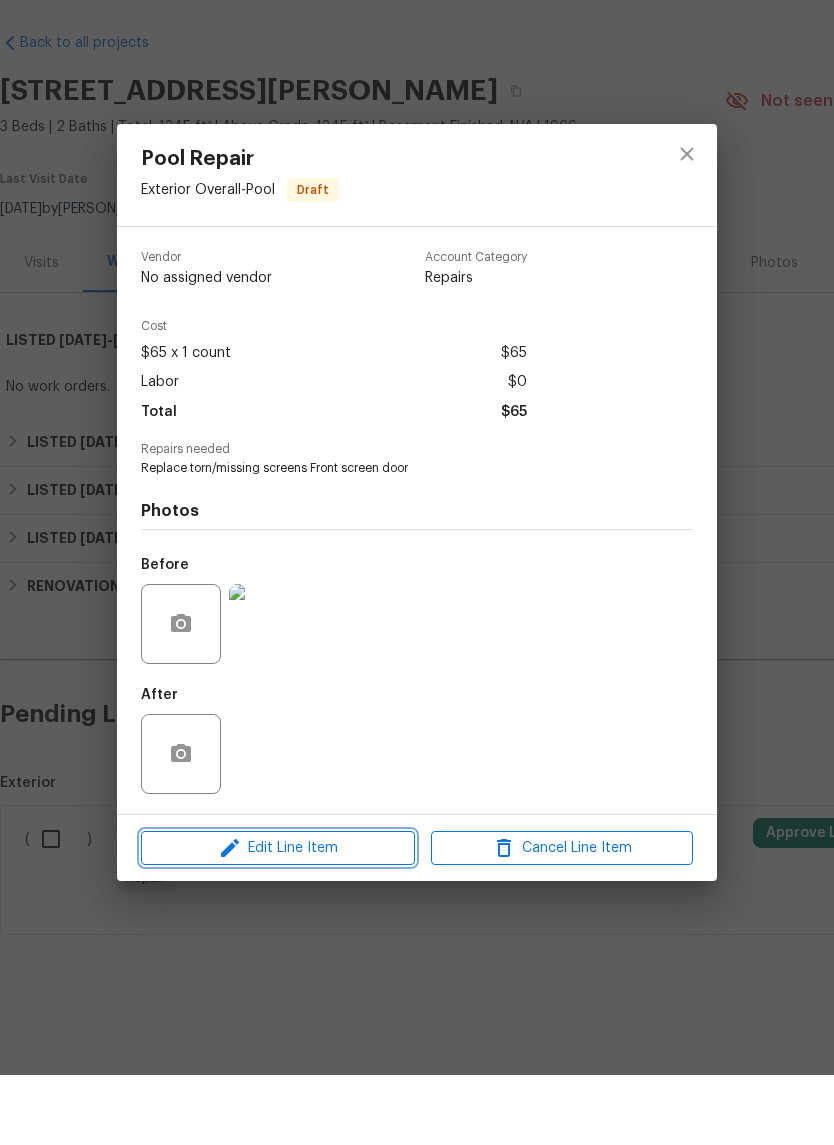click on "Edit Line Item" at bounding box center [278, 918] 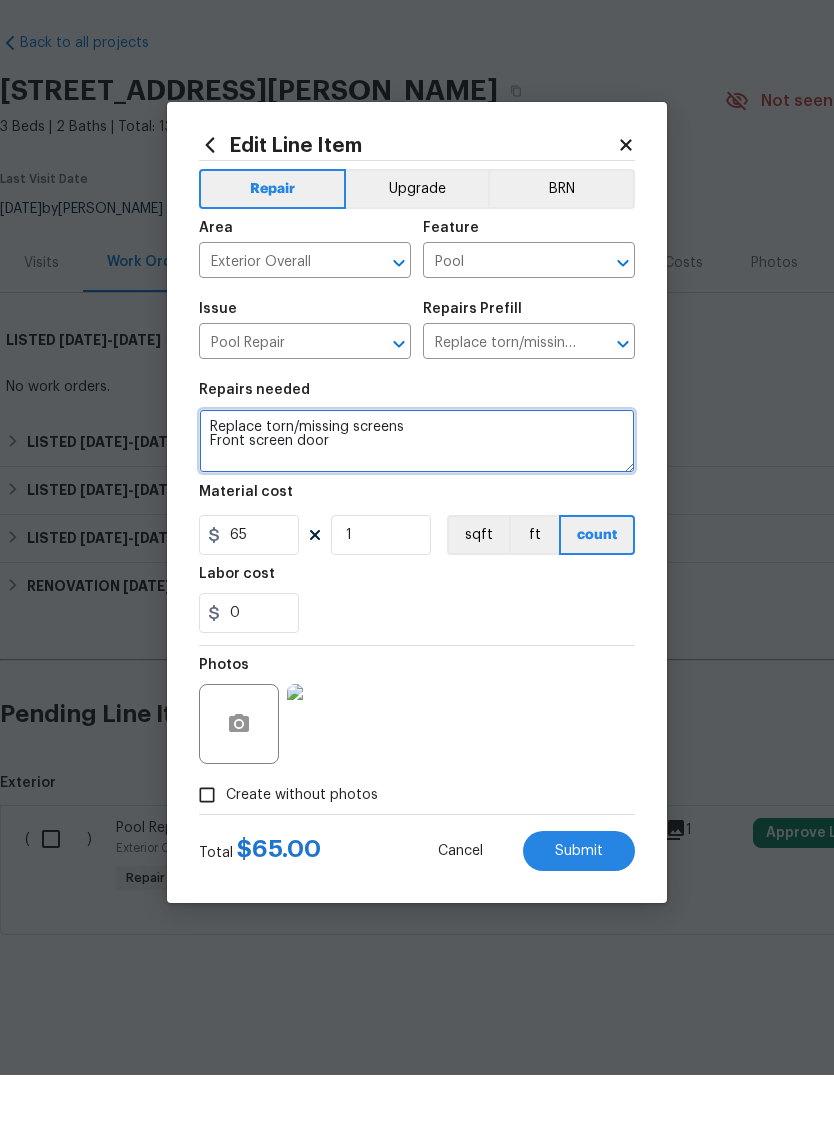 click on "Replace torn/missing screens
Front screen door" at bounding box center [417, 511] 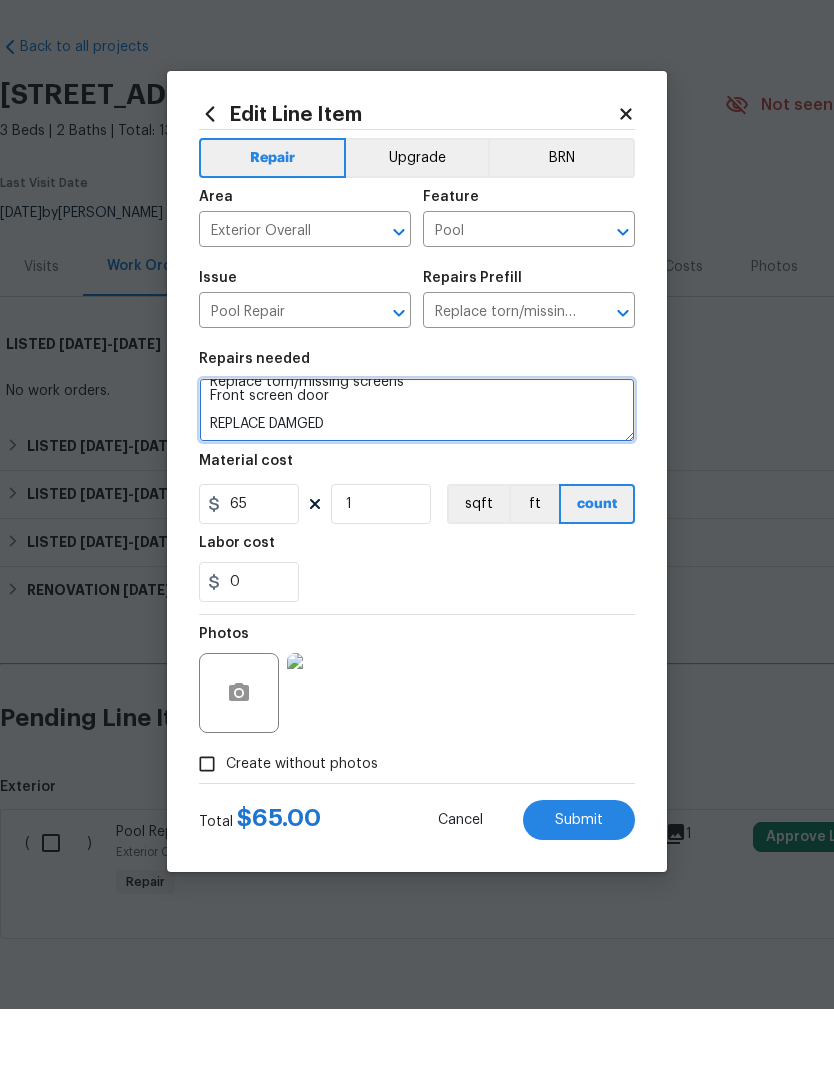 scroll, scrollTop: 14, scrollLeft: 0, axis: vertical 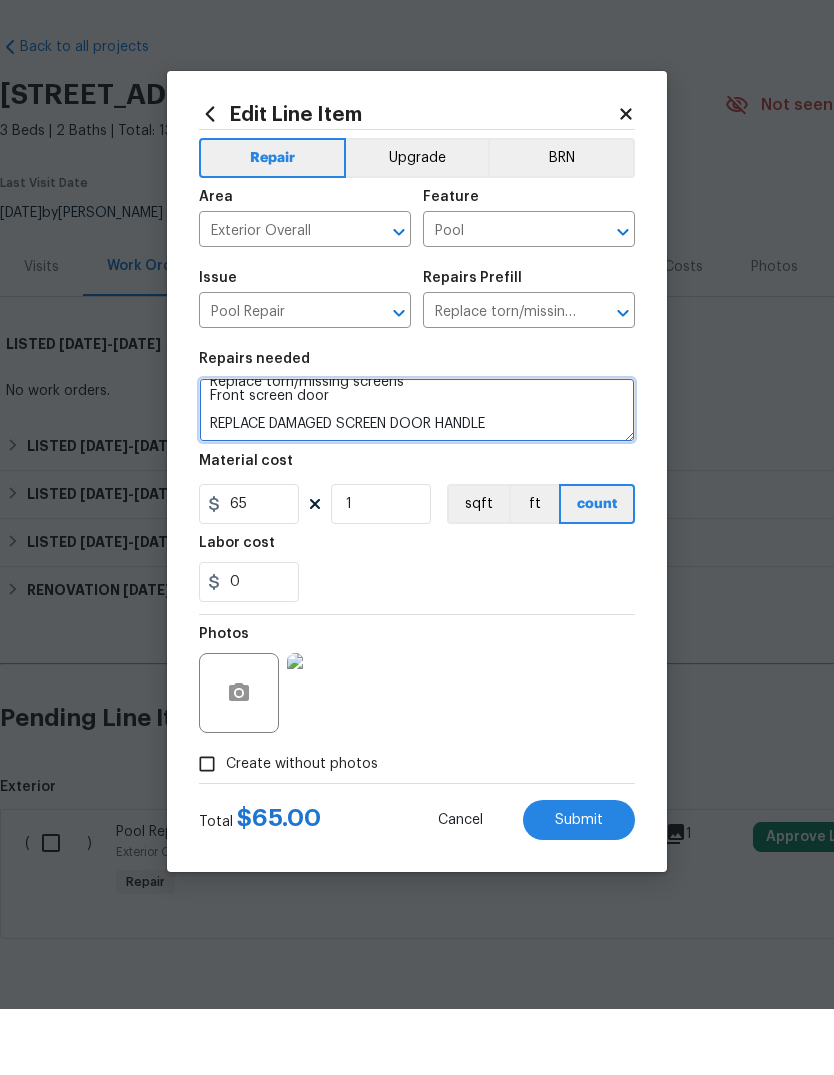 type on "Replace torn/missing screens
Front screen door
REPLACE DAMAGED SCREEN DOOR HANDLE" 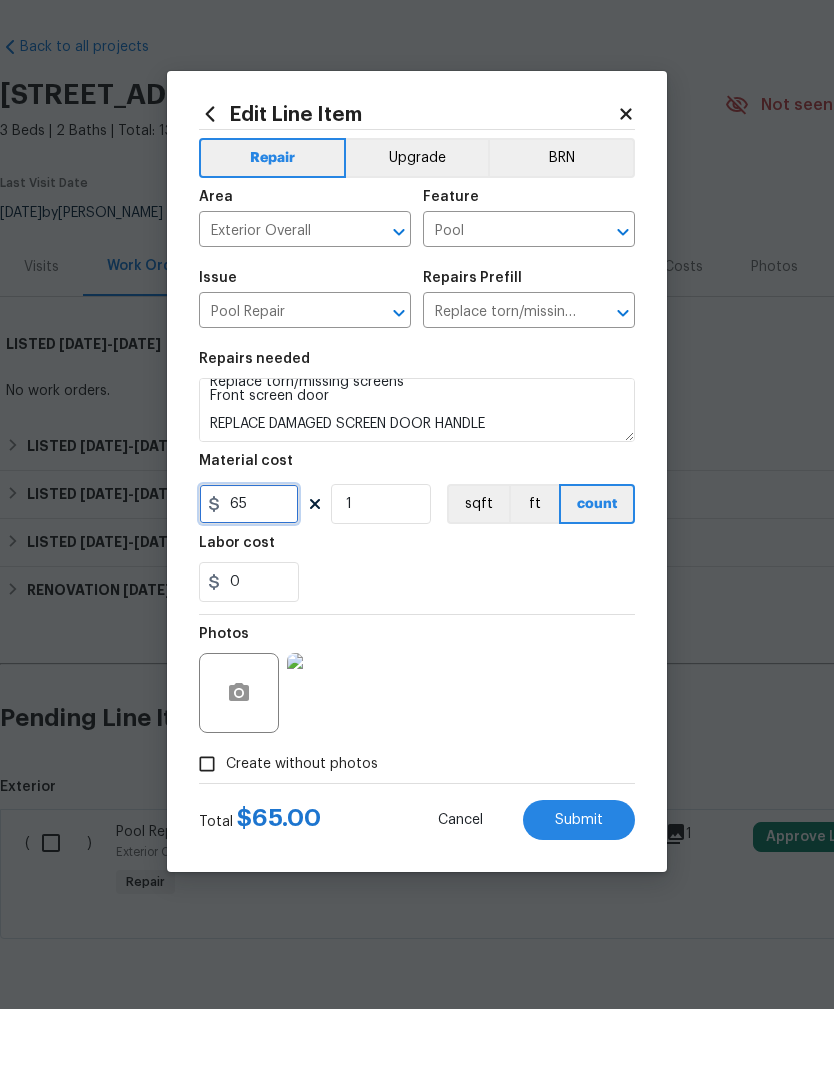 click on "65" at bounding box center (249, 570) 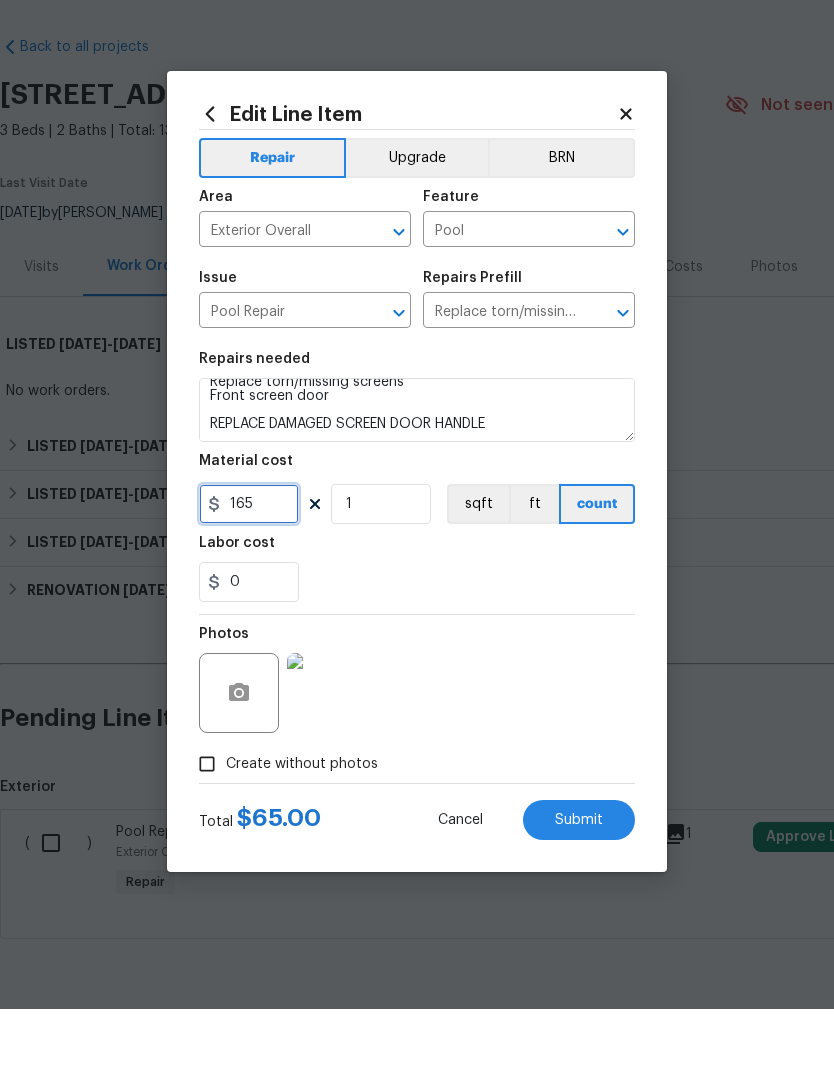 type on "165" 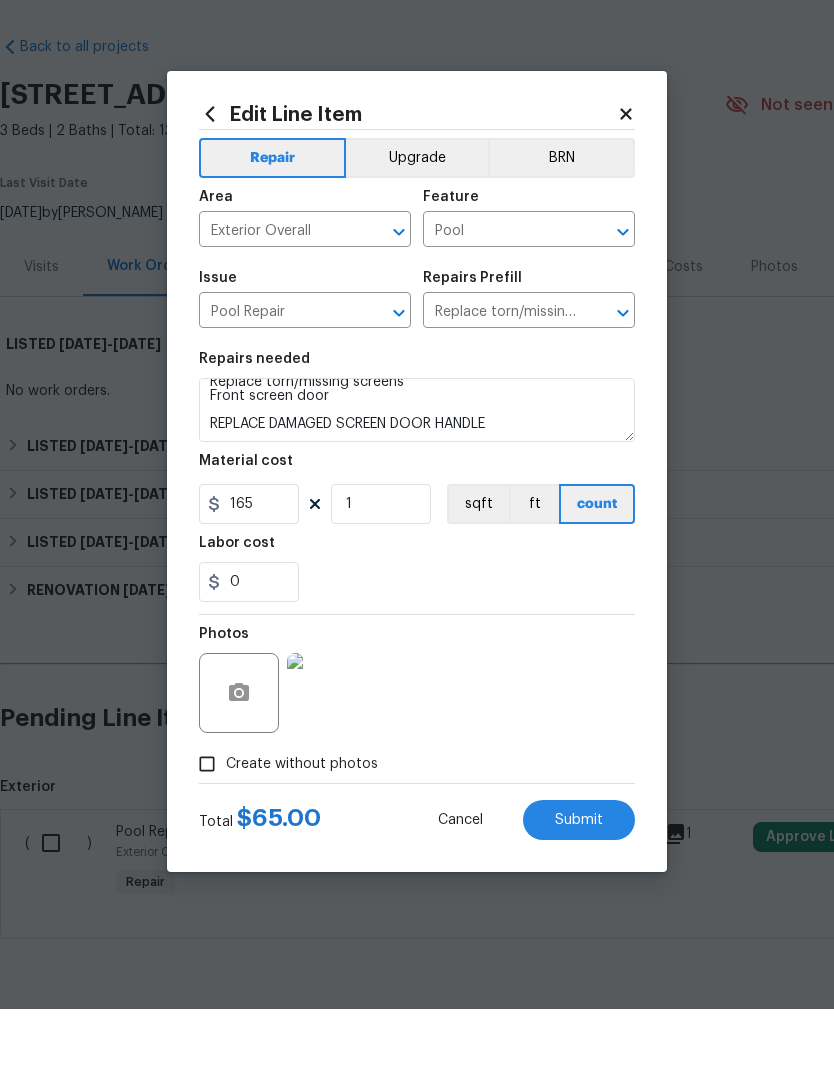 click on "0" at bounding box center [417, 648] 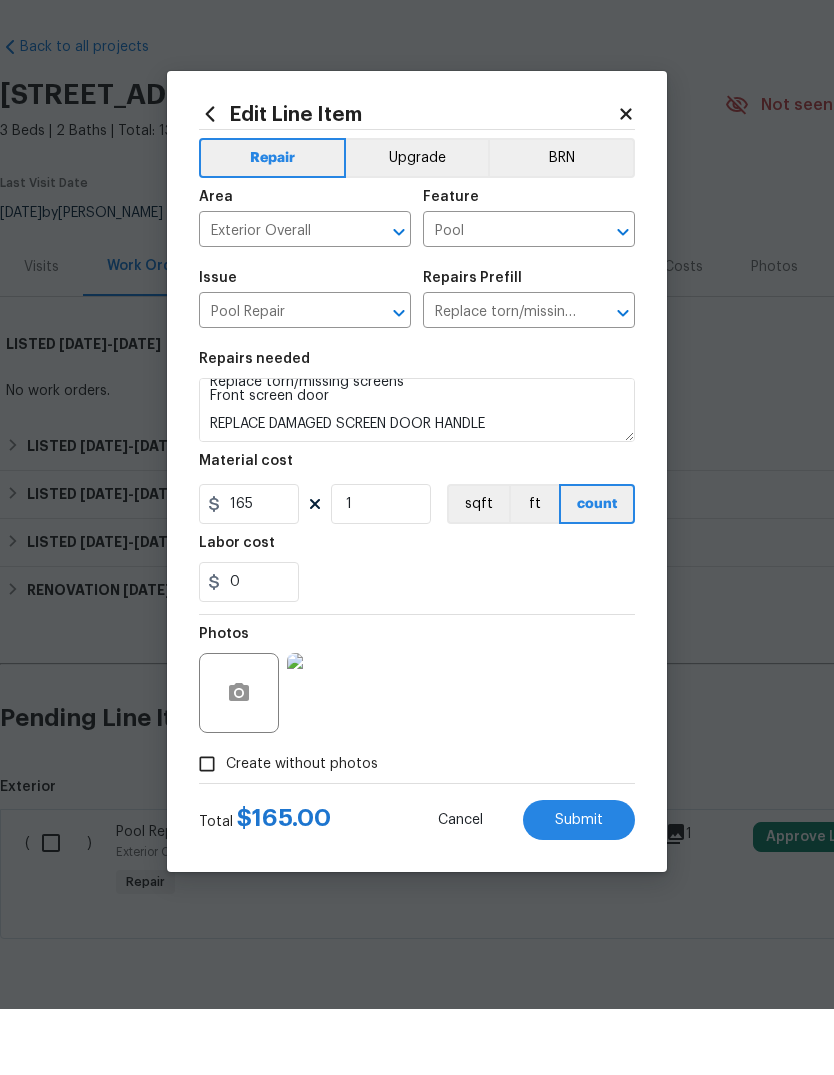scroll, scrollTop: 66, scrollLeft: 0, axis: vertical 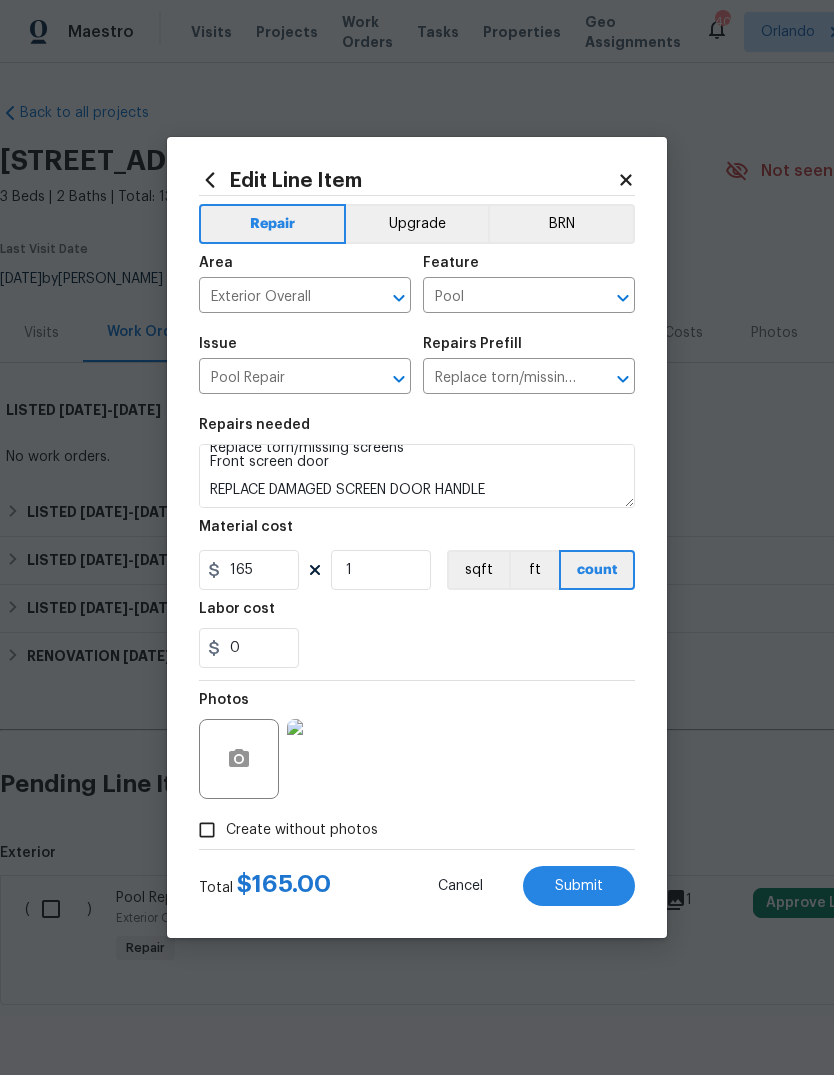 click on "Submit" at bounding box center [579, 886] 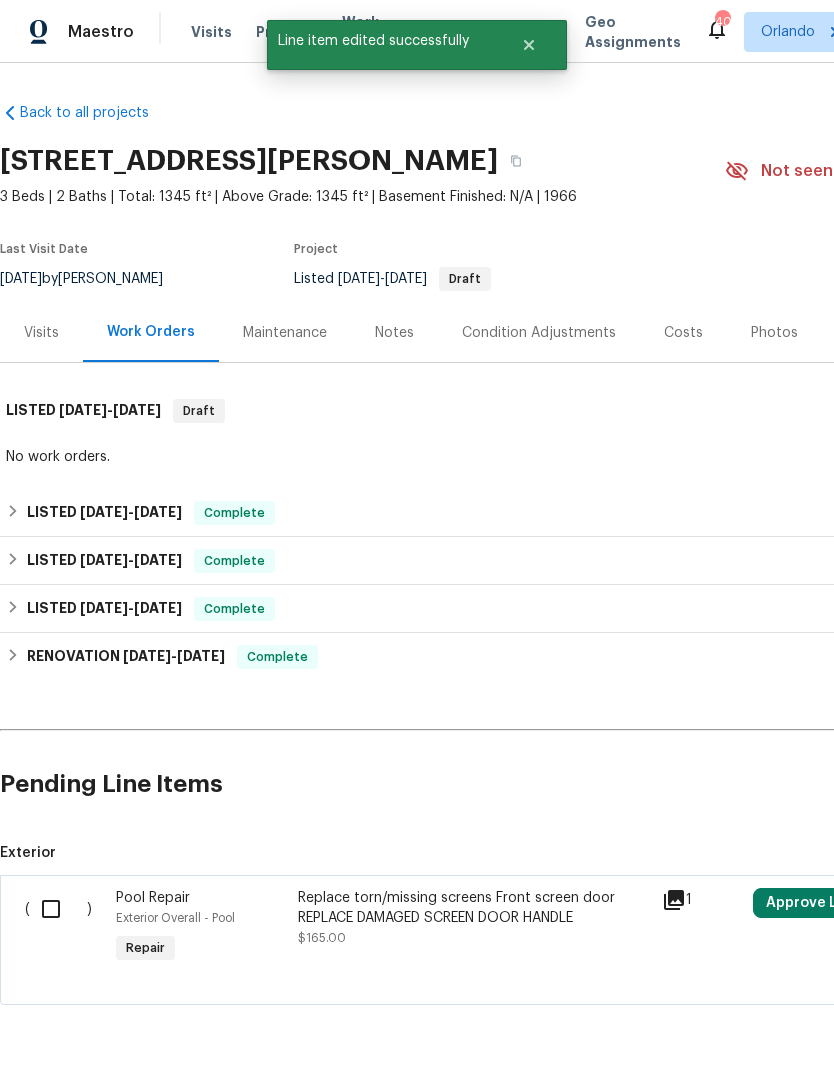 click at bounding box center (58, 909) 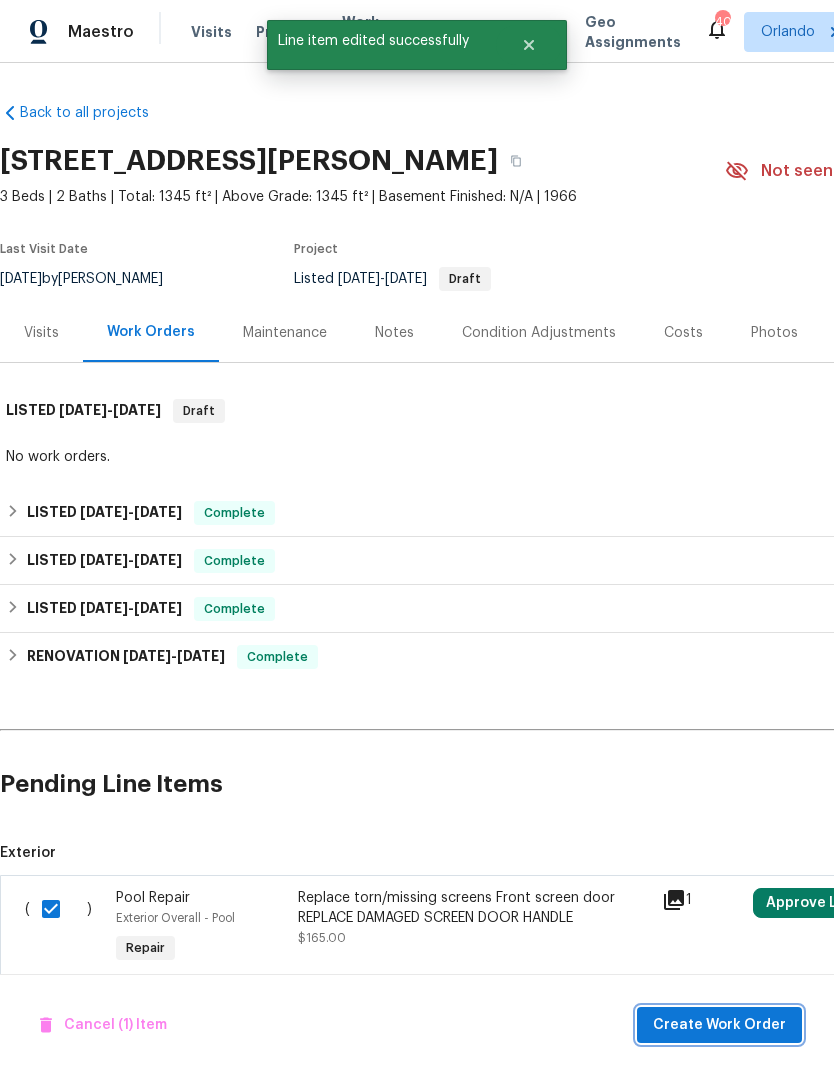 click on "Create Work Order" at bounding box center [719, 1025] 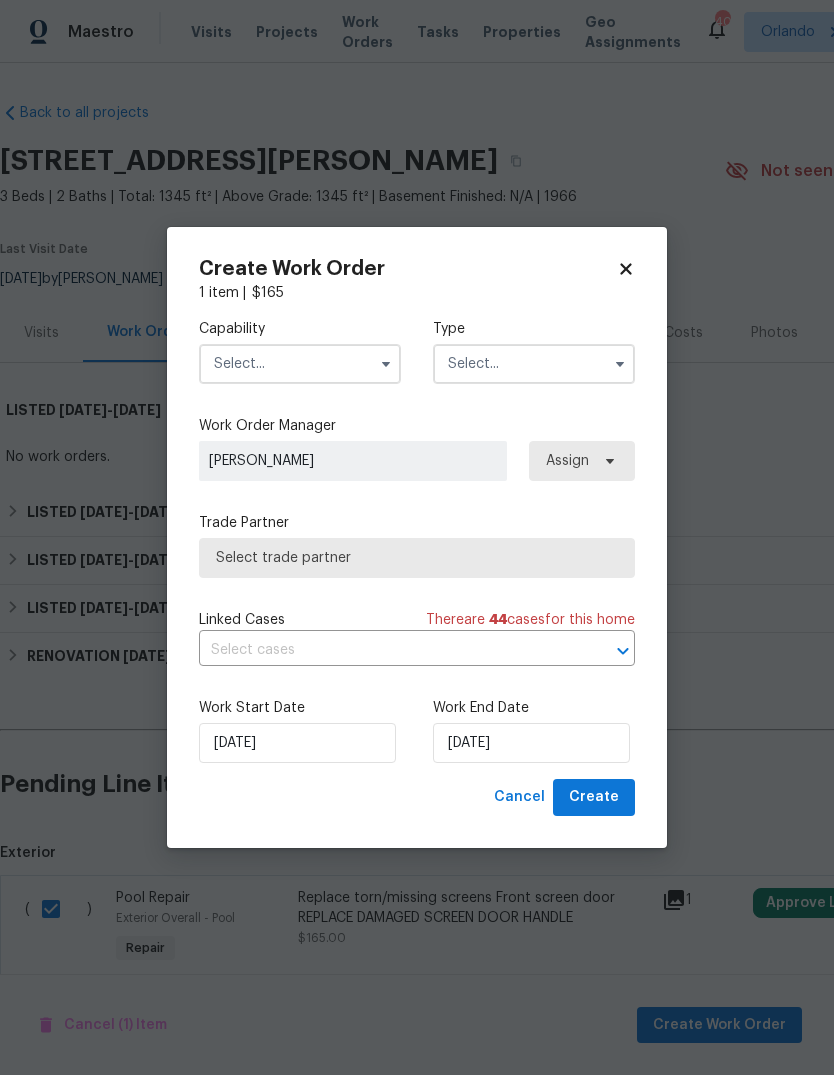 click at bounding box center (300, 364) 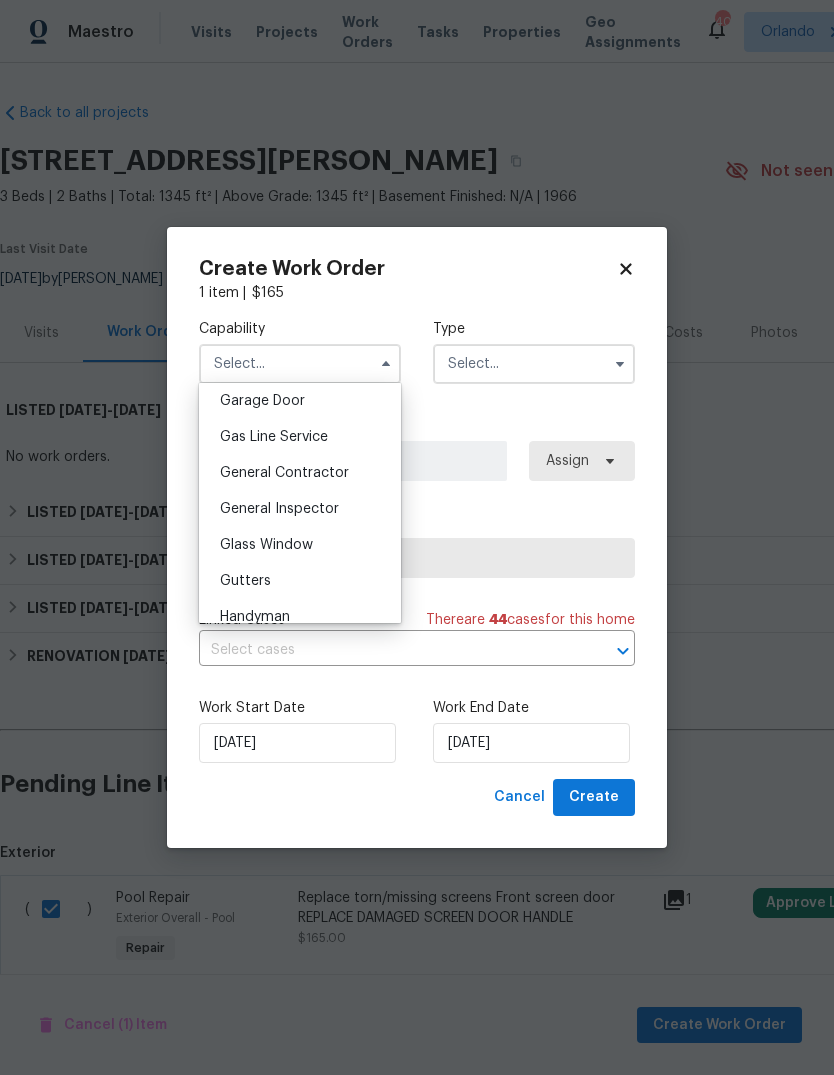 scroll, scrollTop: 890, scrollLeft: 0, axis: vertical 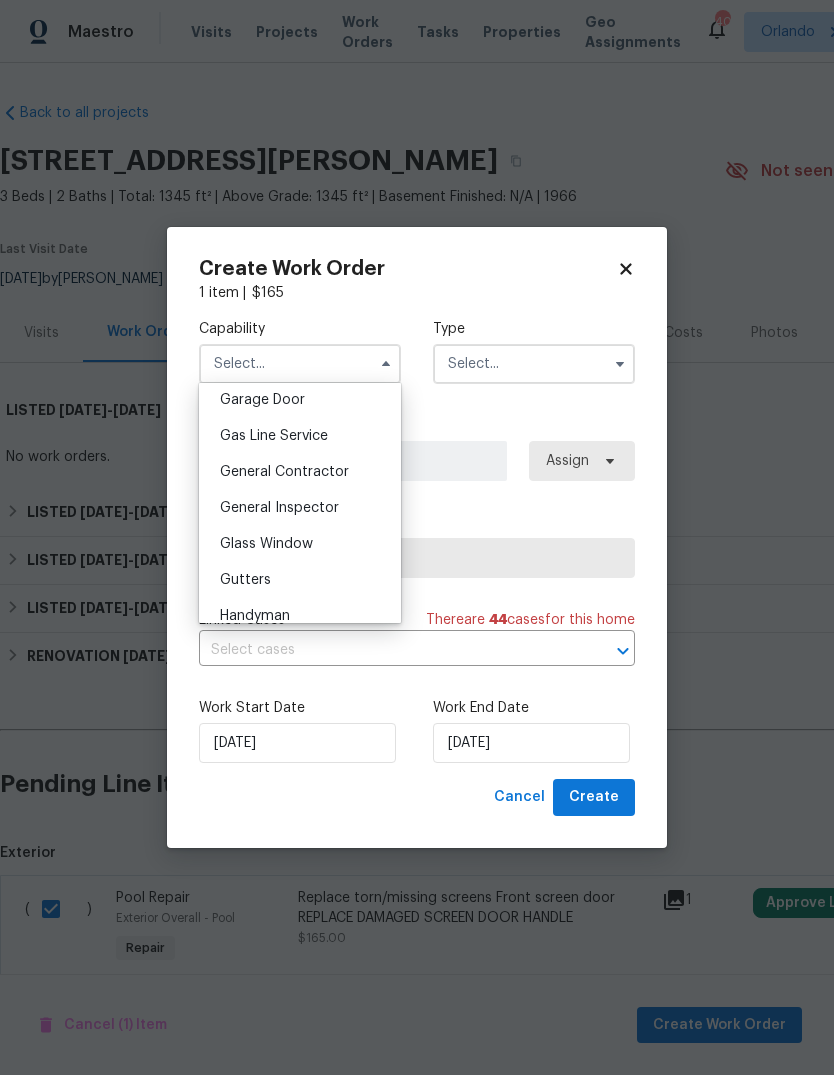 click on "General Contractor" at bounding box center [300, 472] 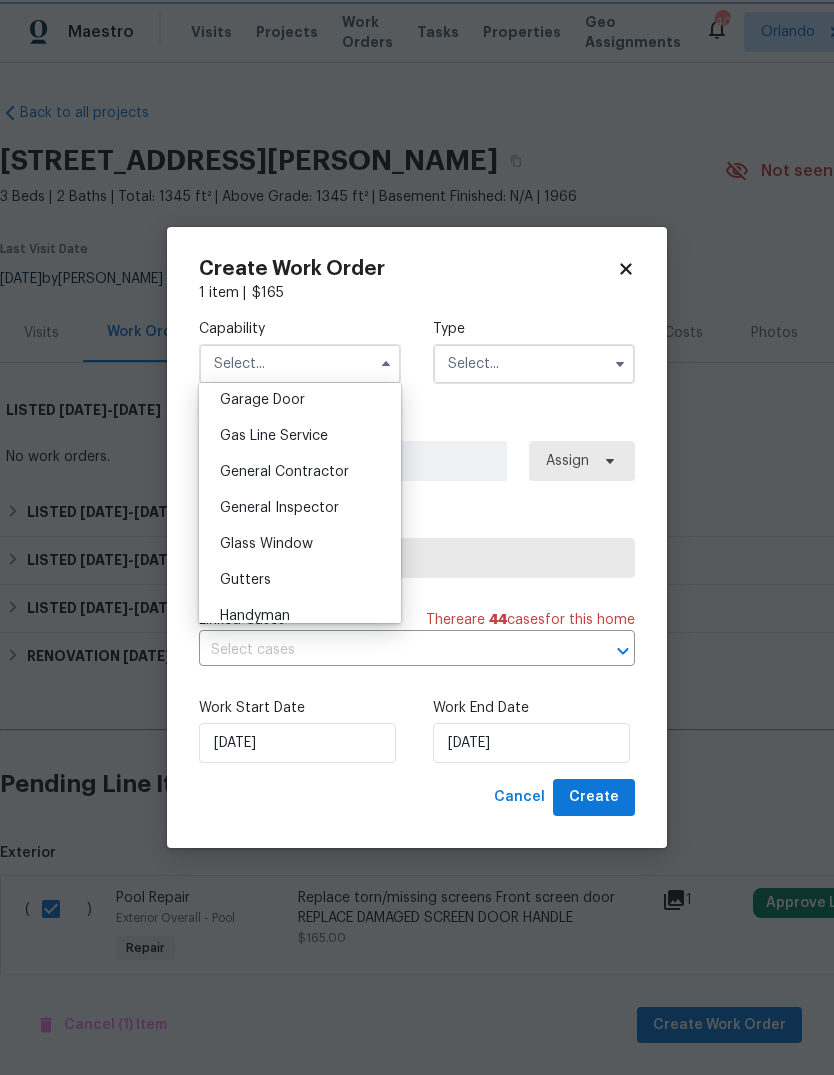 type on "General Contractor" 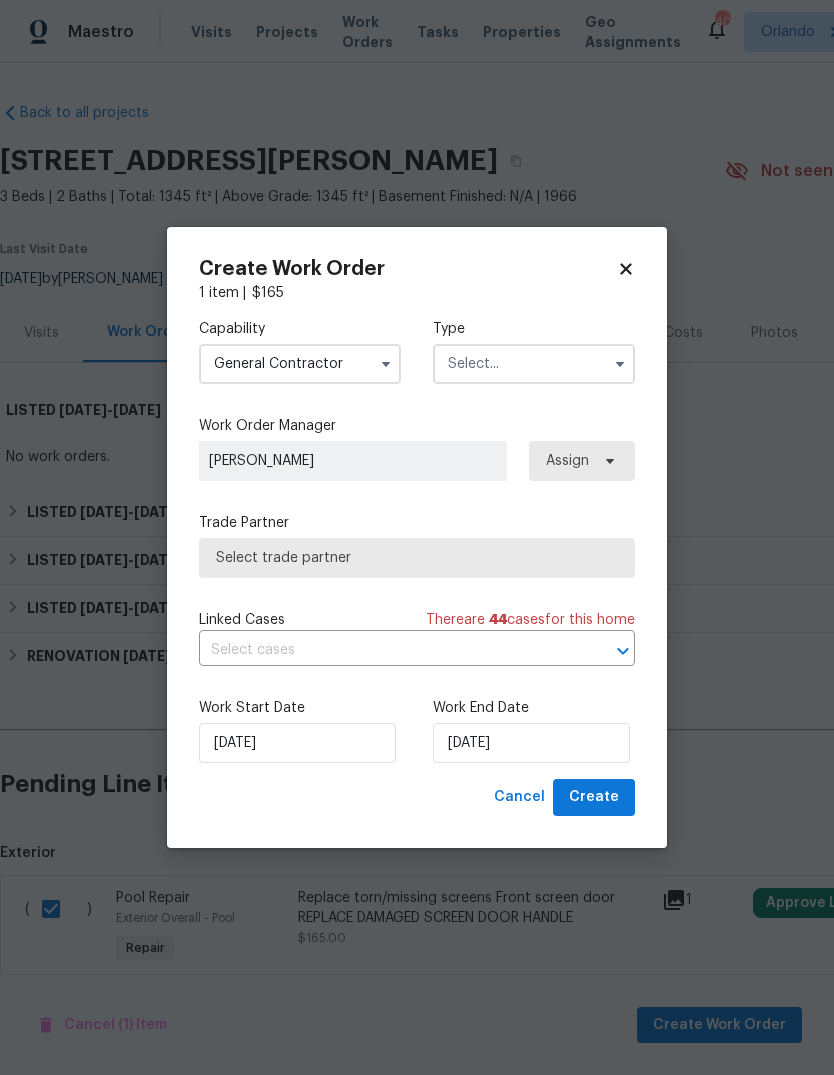 click at bounding box center (534, 364) 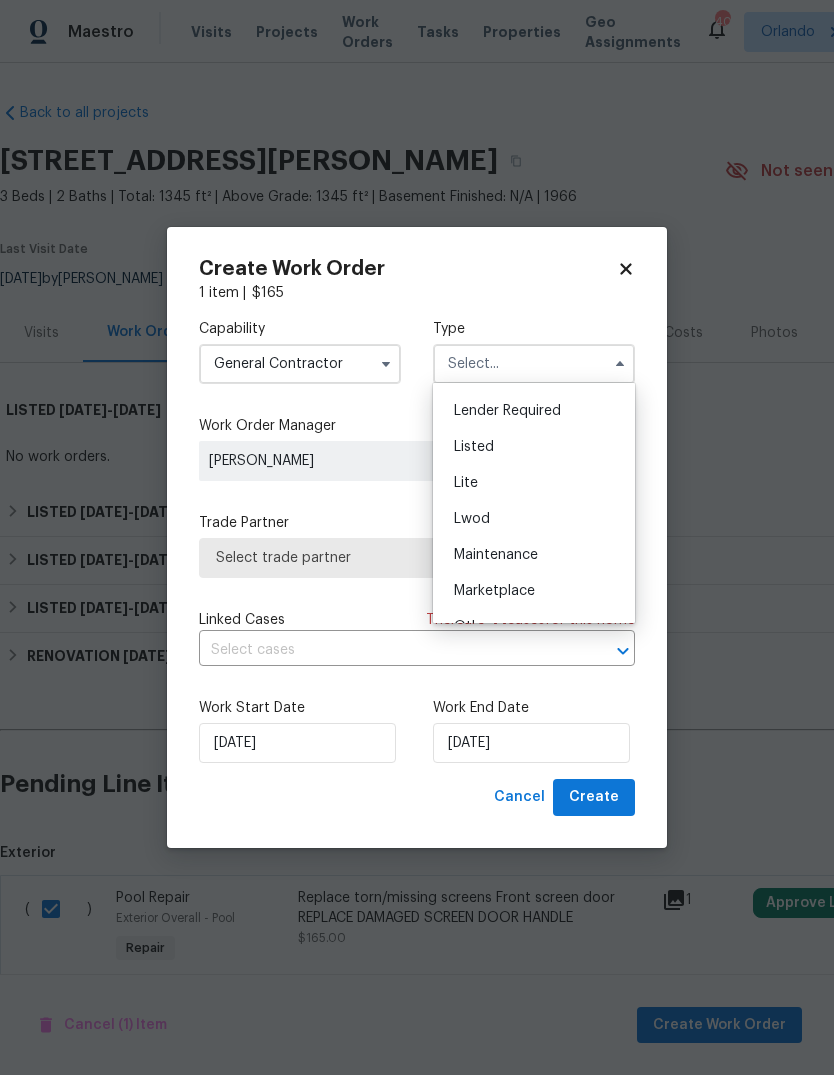 scroll, scrollTop: 165, scrollLeft: 0, axis: vertical 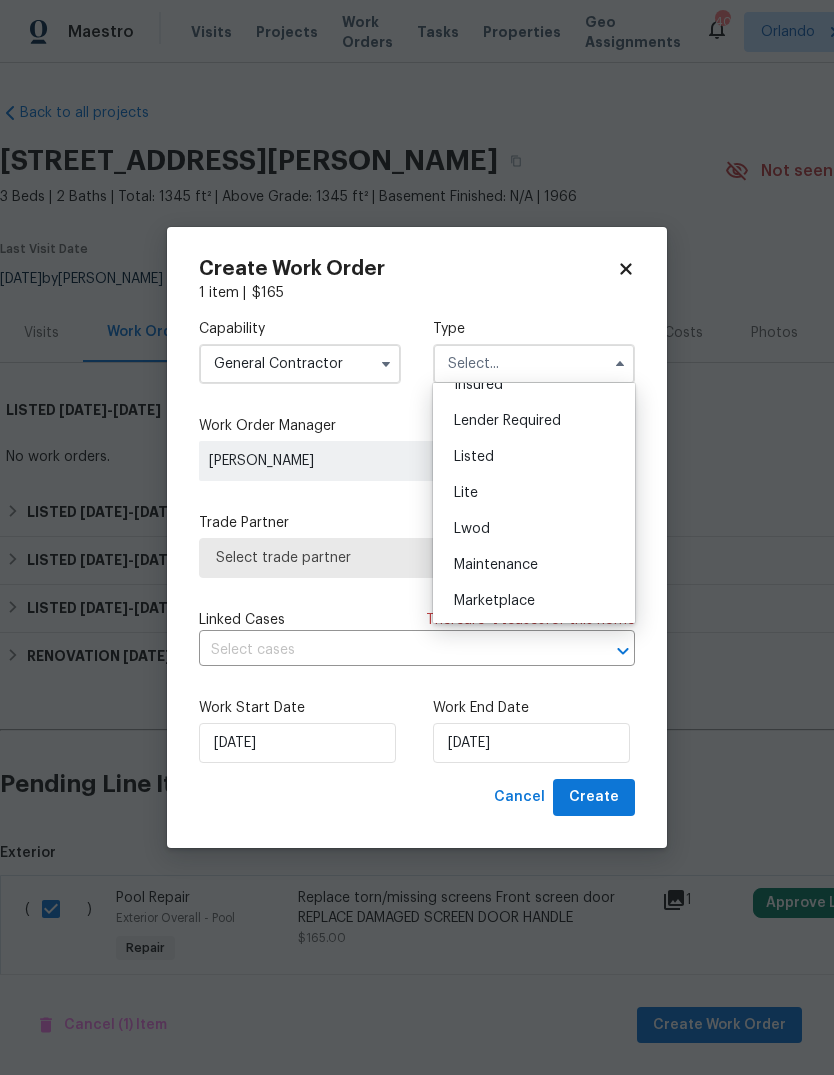 click on "Listed" at bounding box center (534, 457) 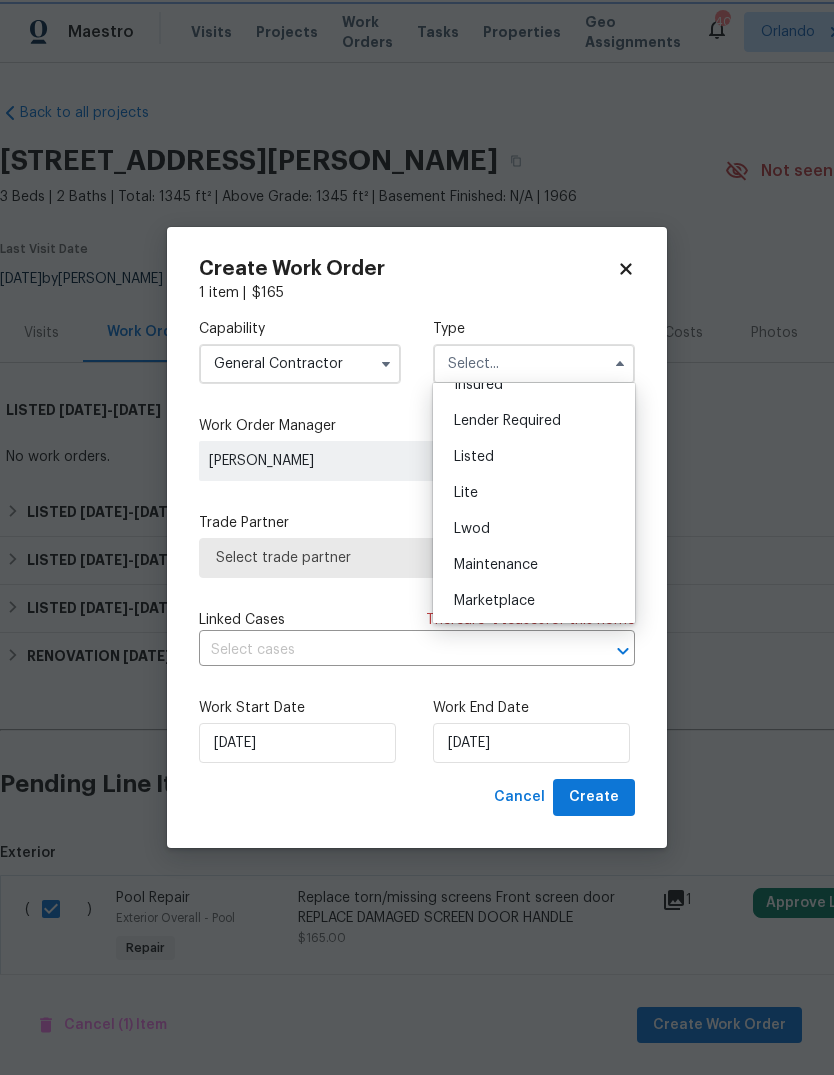 type on "Listed" 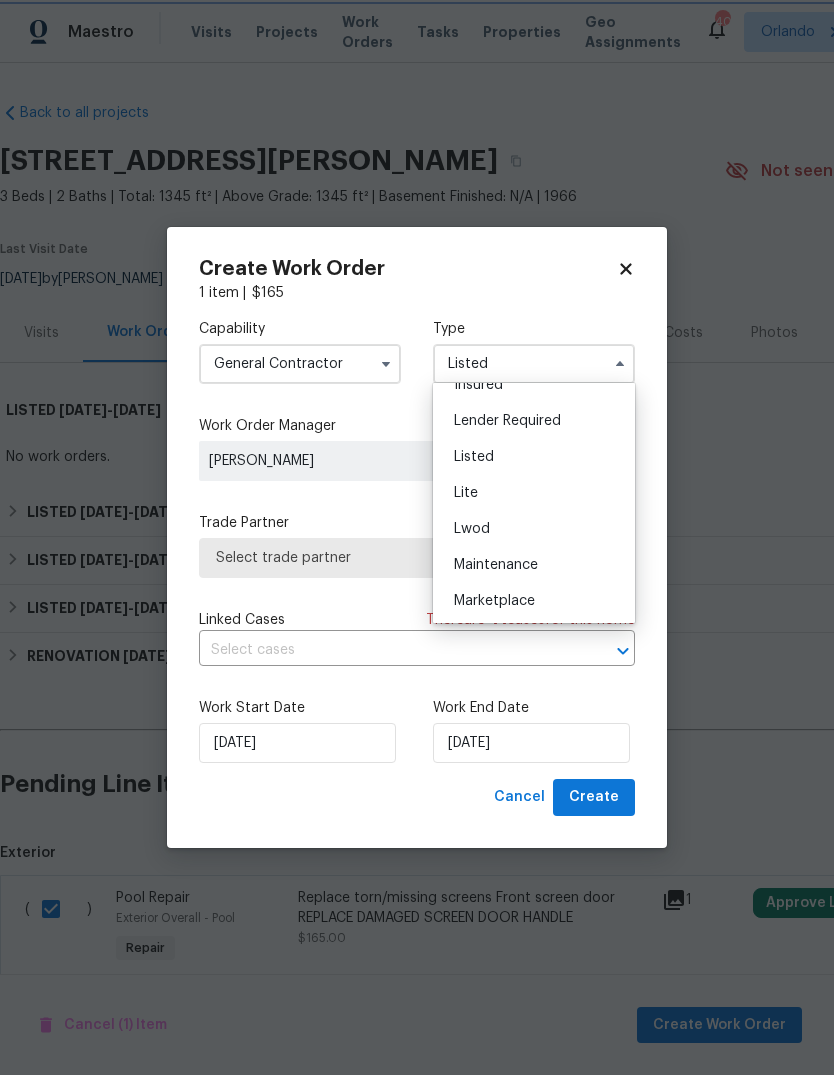 scroll, scrollTop: 0, scrollLeft: 0, axis: both 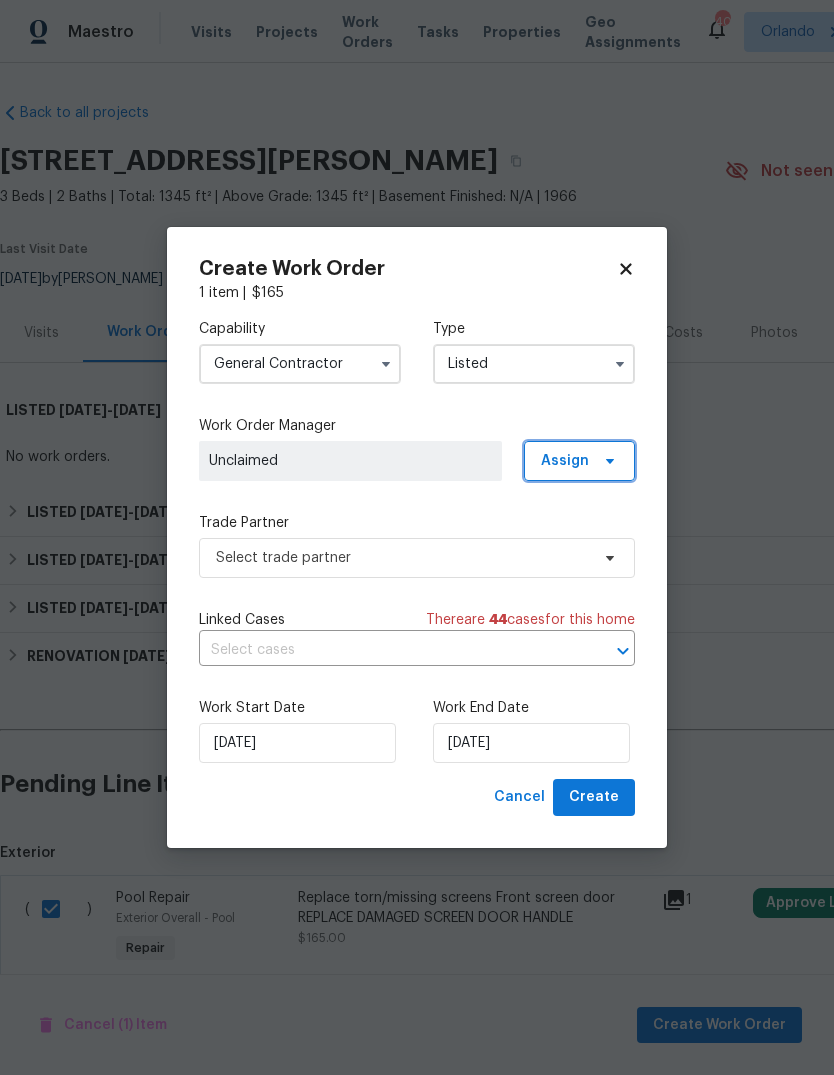 click 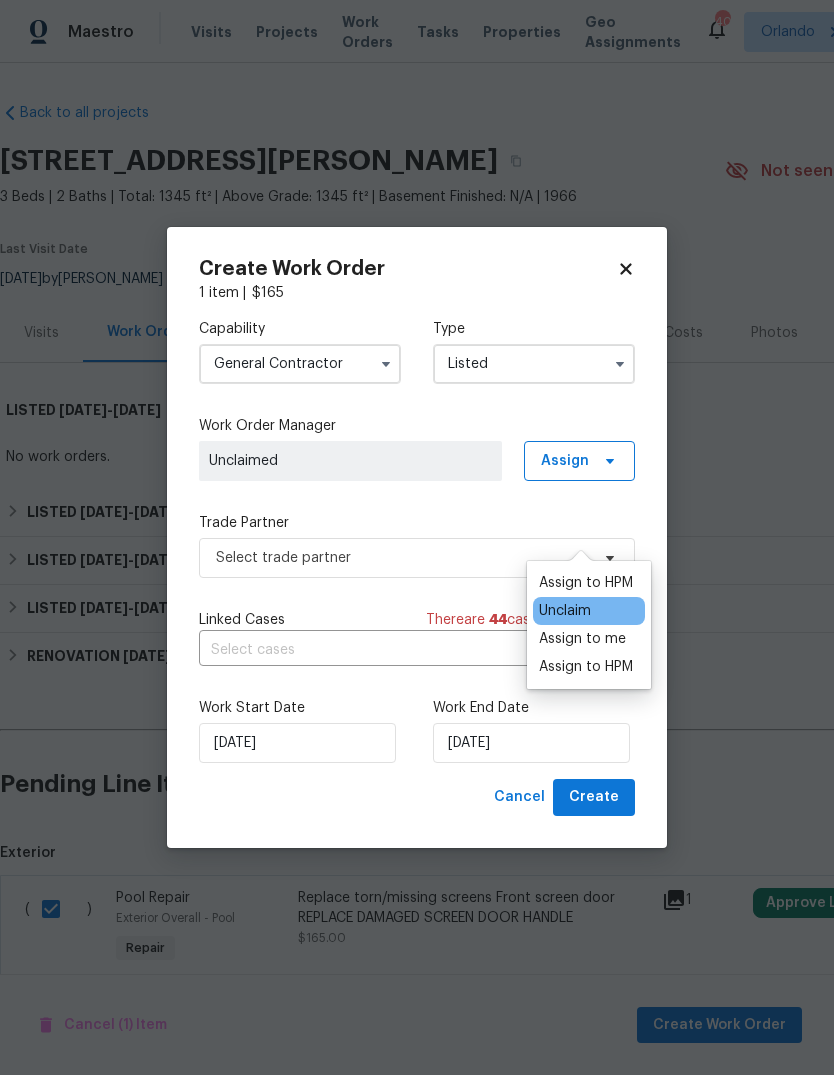 click on "Assign to HPM" at bounding box center (586, 583) 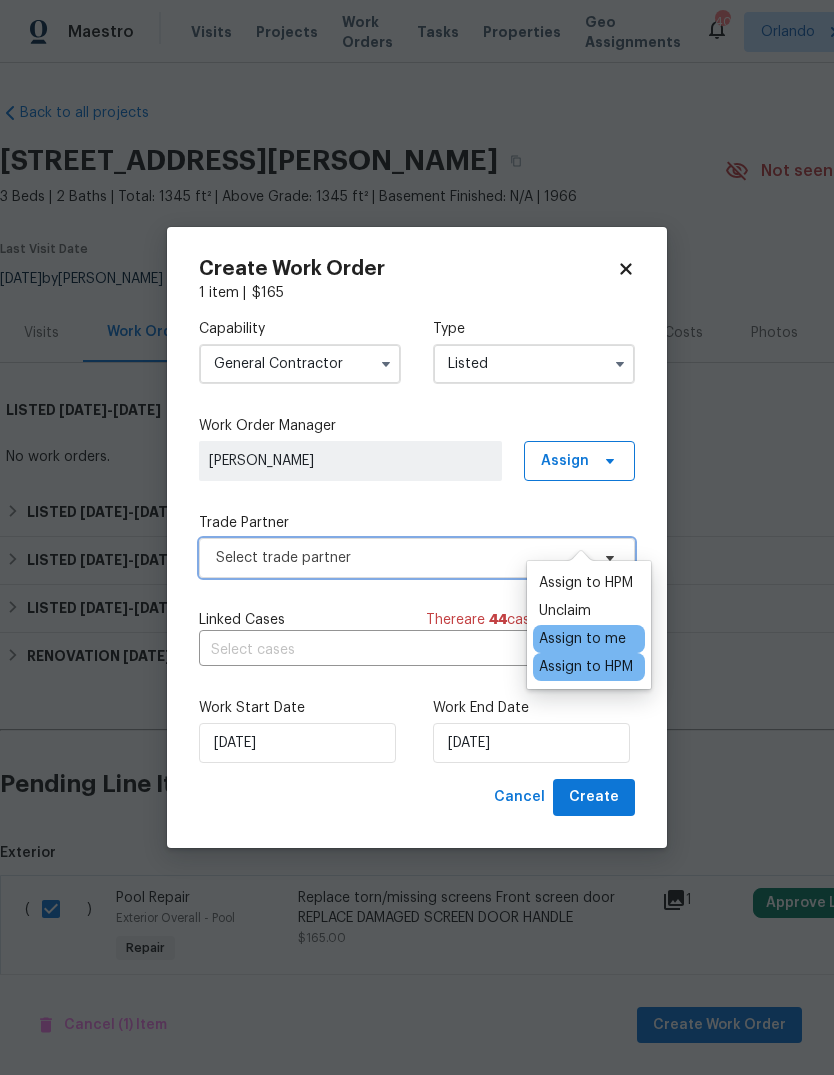 click on "Select trade partner" at bounding box center (402, 558) 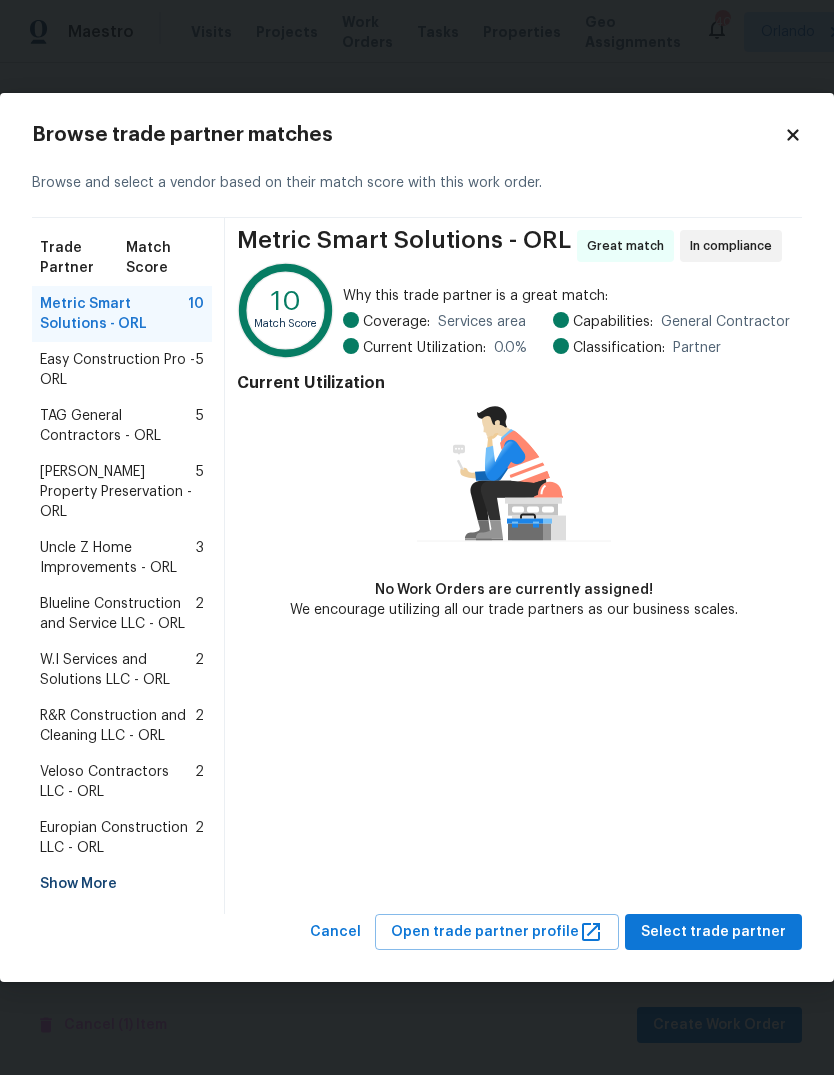 click on "Uncle Z Home Improvements - ORL" at bounding box center [118, 558] 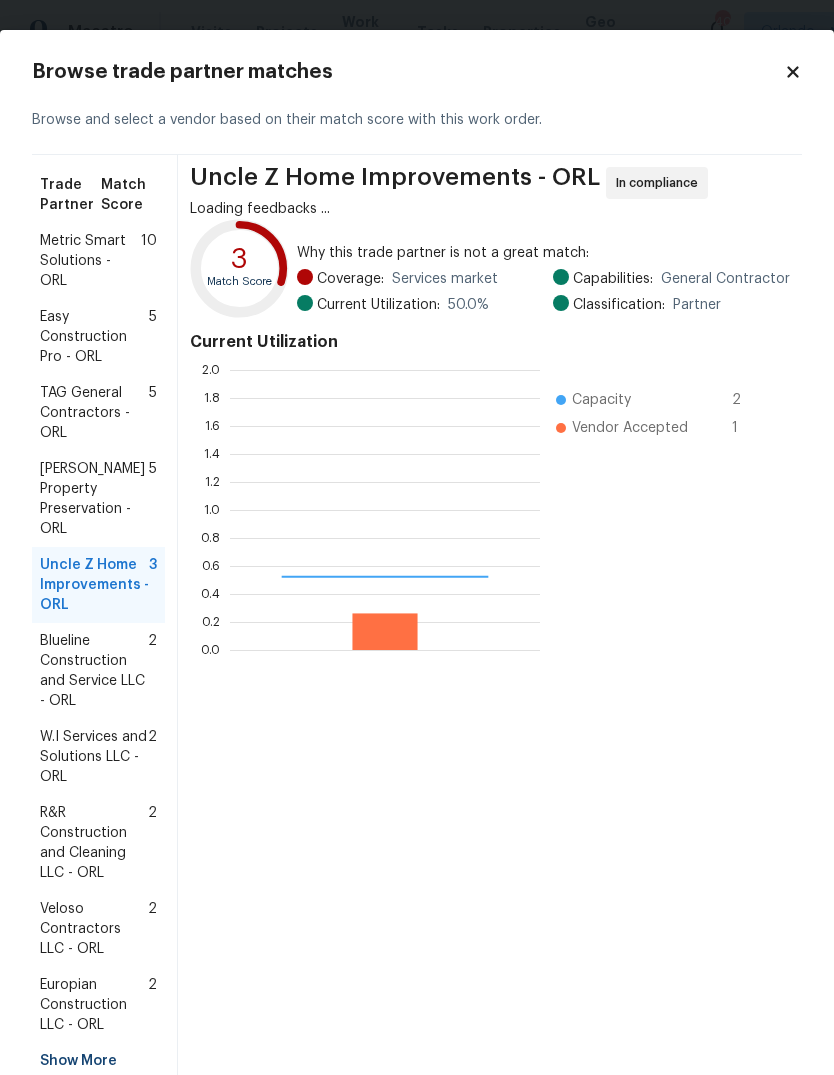 scroll, scrollTop: 2, scrollLeft: 2, axis: both 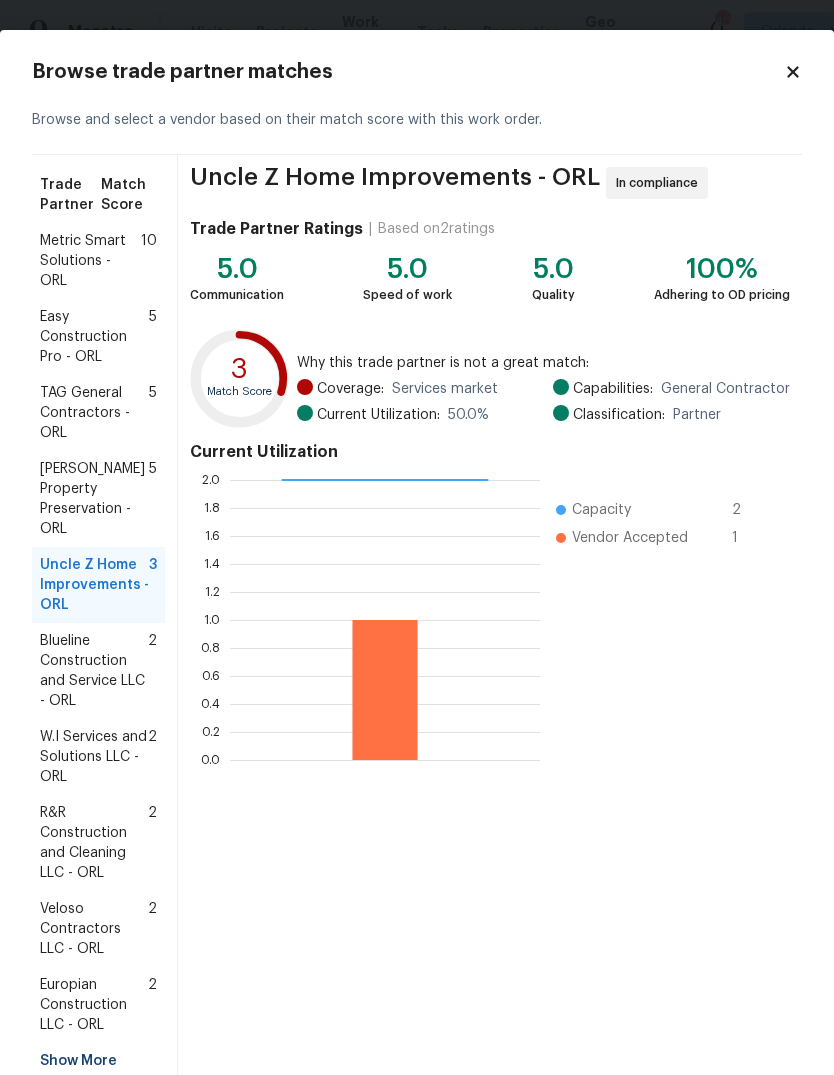 click on "Uncle Z Home Improvements - ORL In compliance Trade Partner Ratings    |    Based on  2  ratings 5.0 Communication 5.0 Speed of work 5.0 Quality 100% Adhering to OD pricing 3 Match Score Why this trade partner is not a great match: Coverage: Services market Current Utilization: 50.0 % Capabilities: General Contractor Classification: Partner Current Utilization 0.0 0.2 0.4 0.6 0.8 1.0 1.2 1.4 1.6 1.8 2.0 Capacity 2 Vendor Accepted 1" at bounding box center [490, 623] 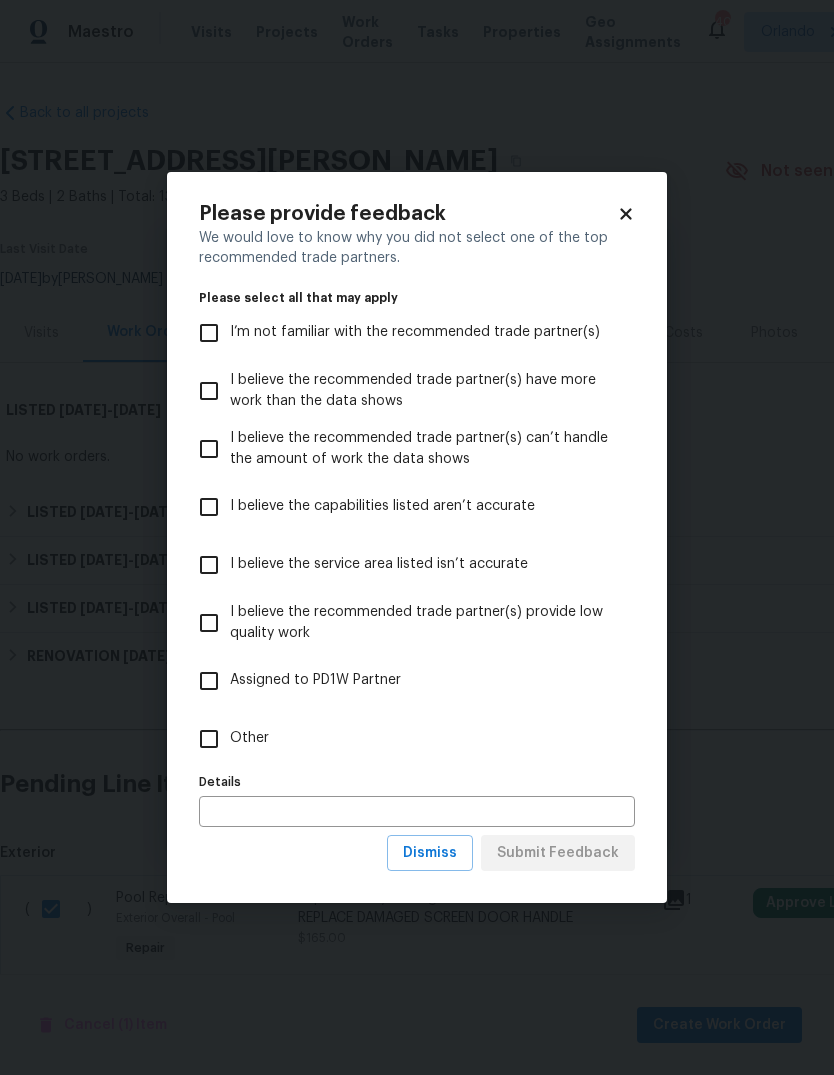 click on "Other" at bounding box center (209, 739) 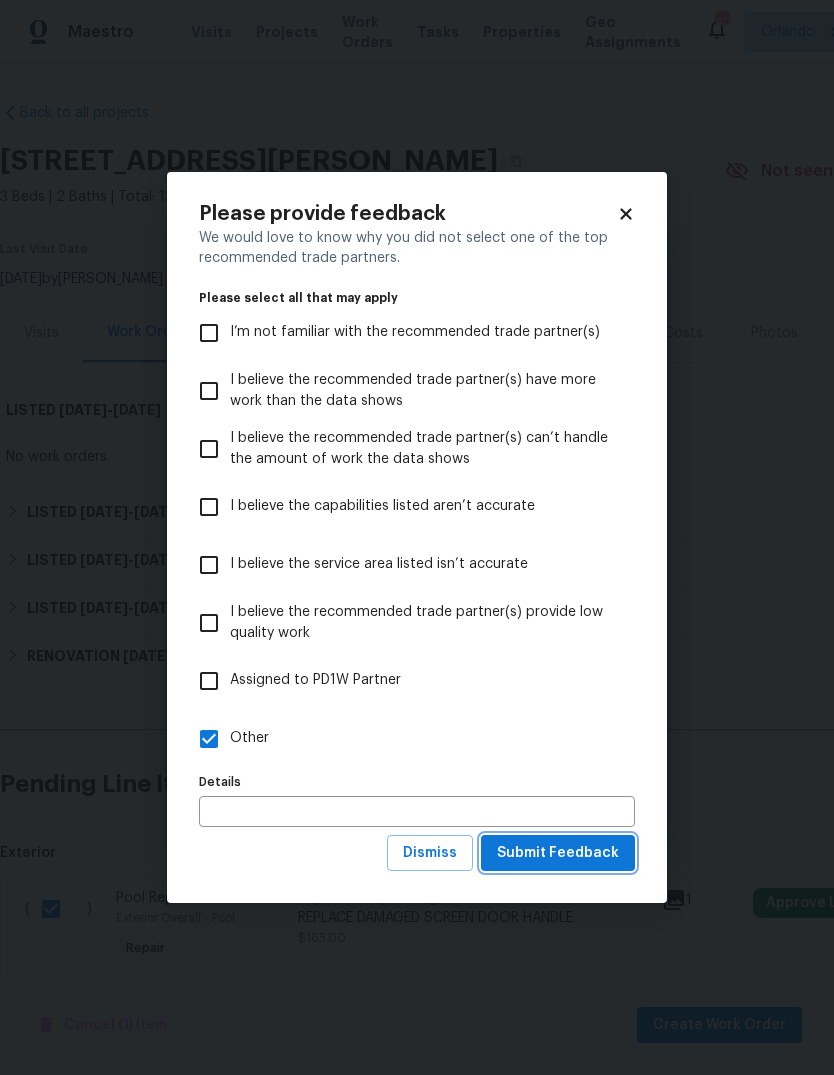 click on "Submit Feedback" at bounding box center [558, 853] 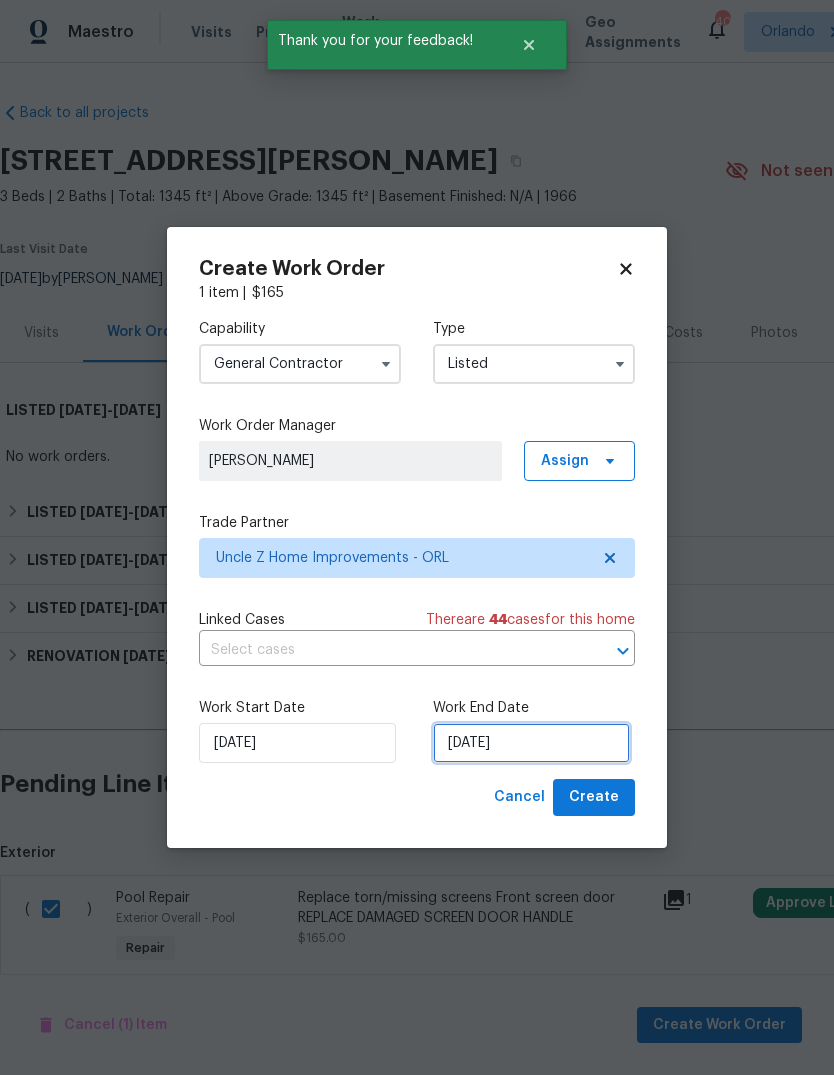 click on "[DATE]" at bounding box center [531, 743] 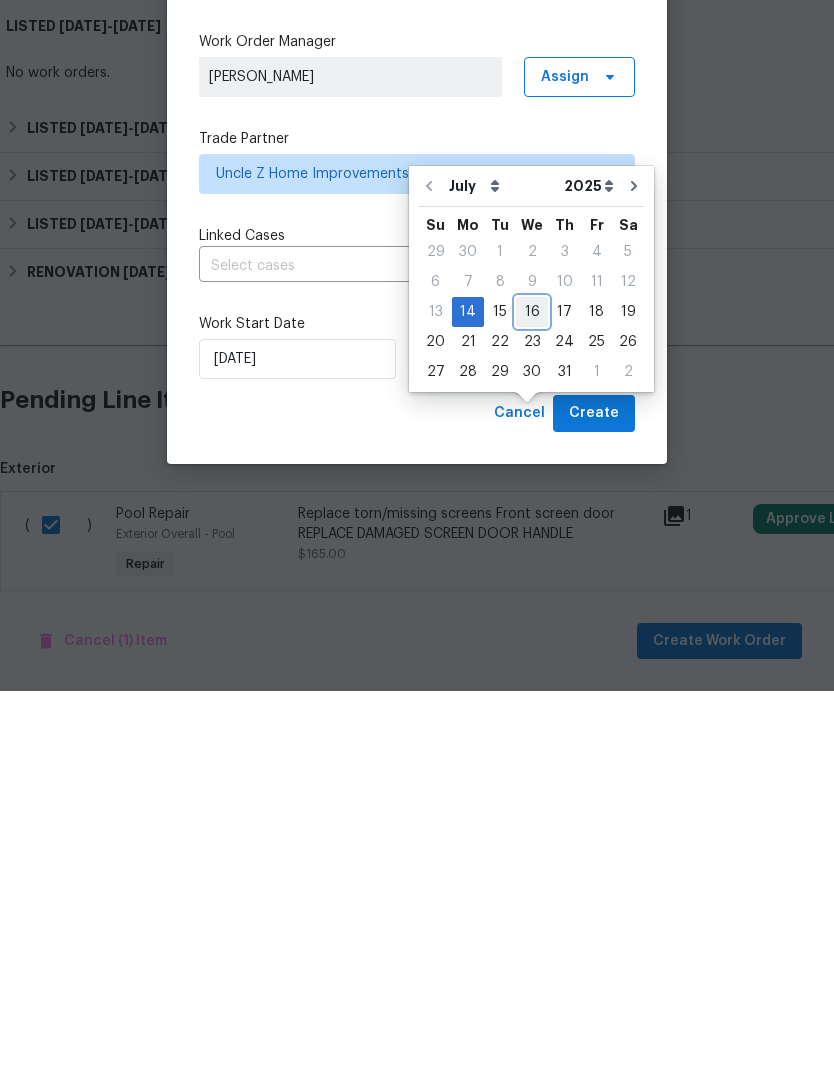 click on "13 14 15 16 17 18 19" at bounding box center [531, 696] 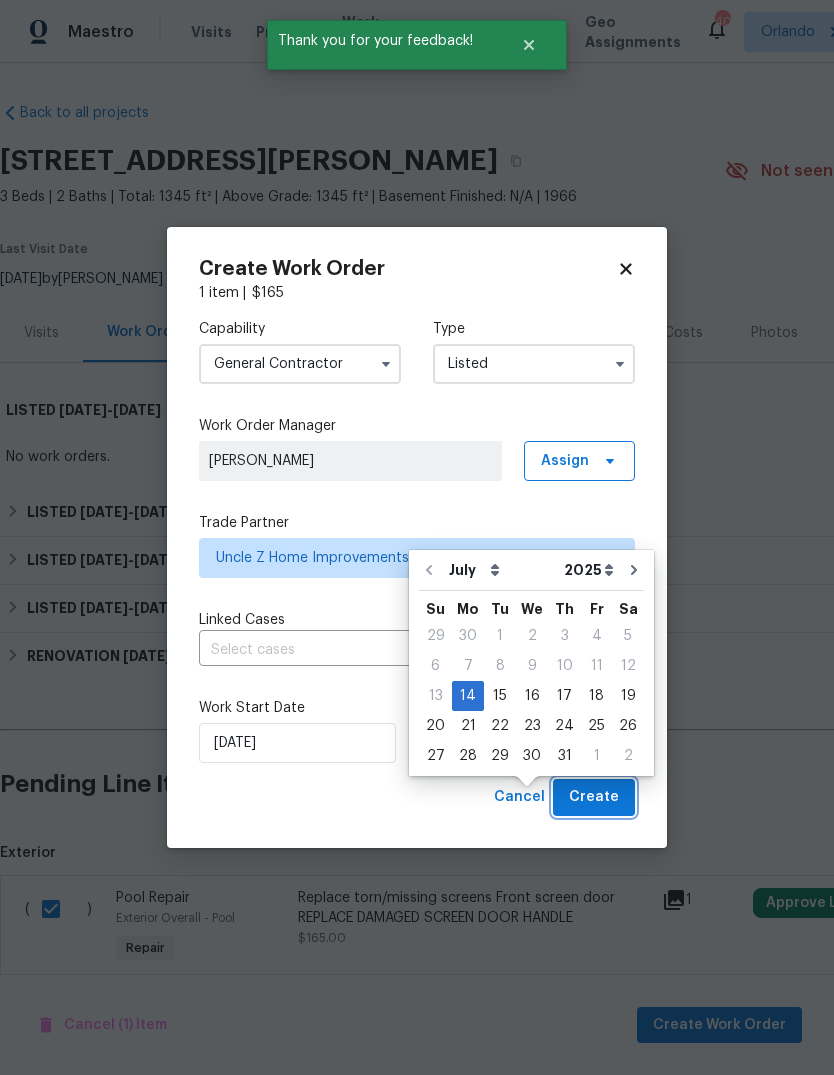 click on "Create" at bounding box center [594, 797] 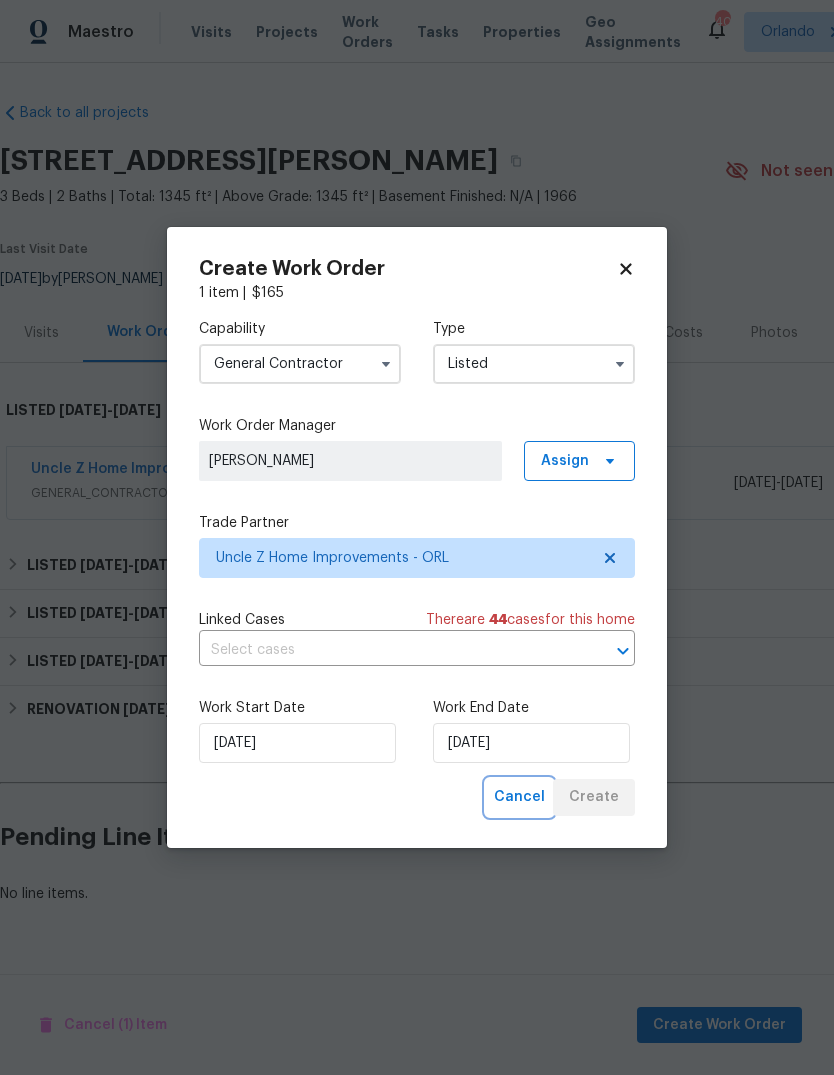 click on "Cancel" at bounding box center (519, 797) 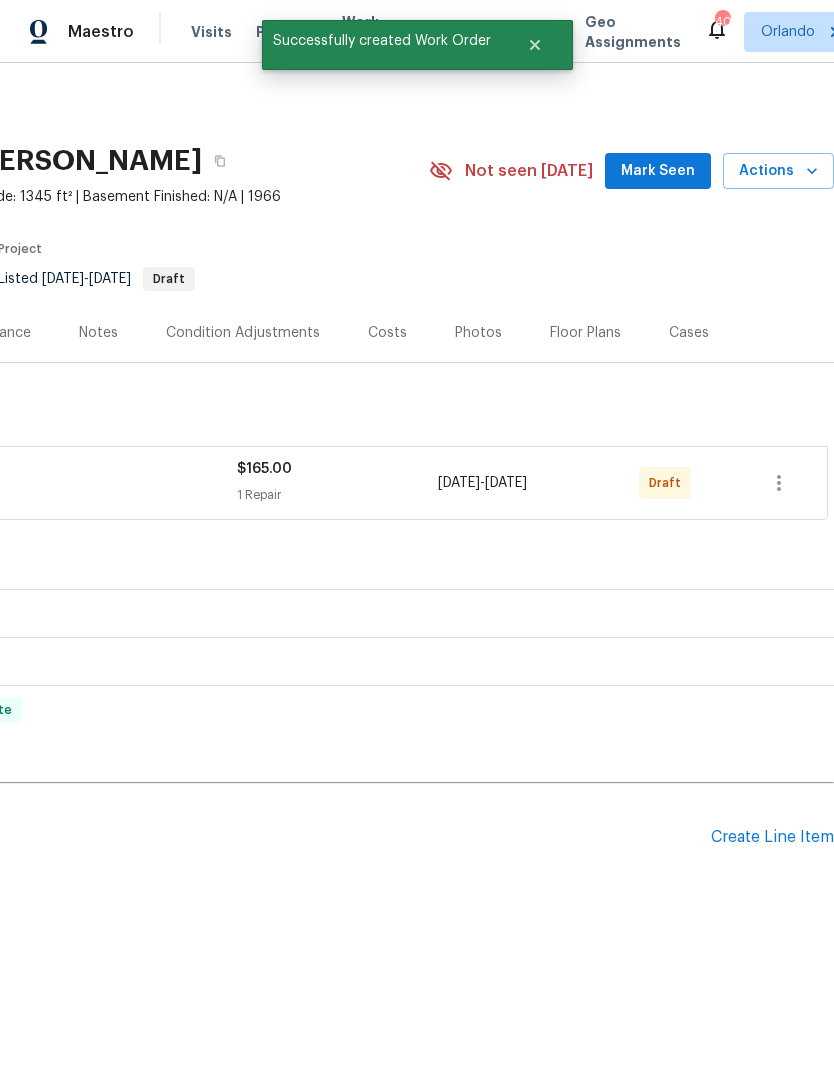 scroll, scrollTop: 0, scrollLeft: 296, axis: horizontal 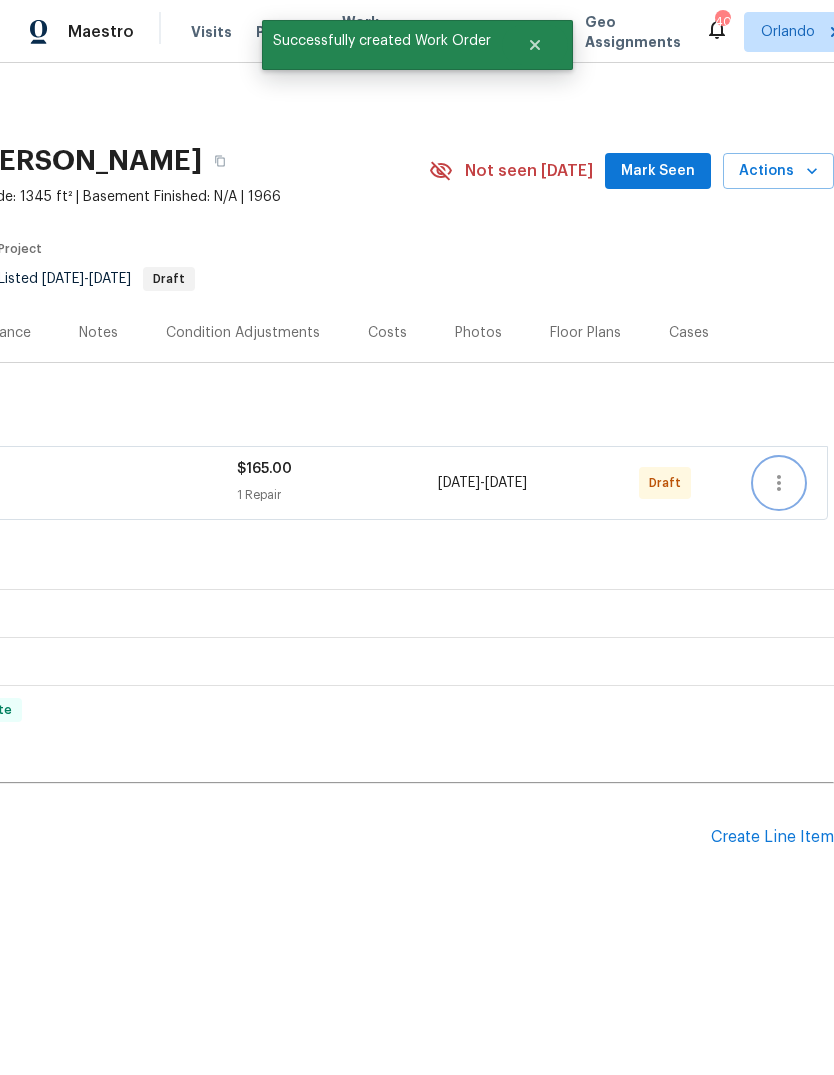 click at bounding box center [779, 483] 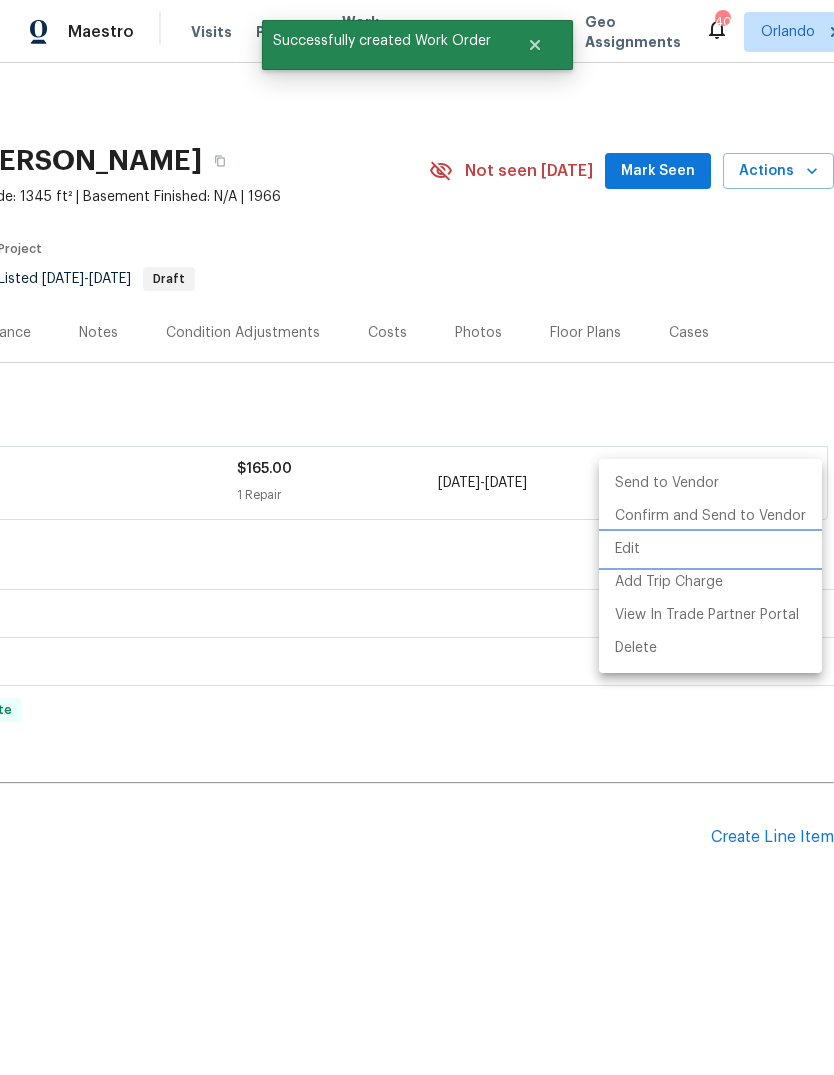click on "Edit" at bounding box center [710, 549] 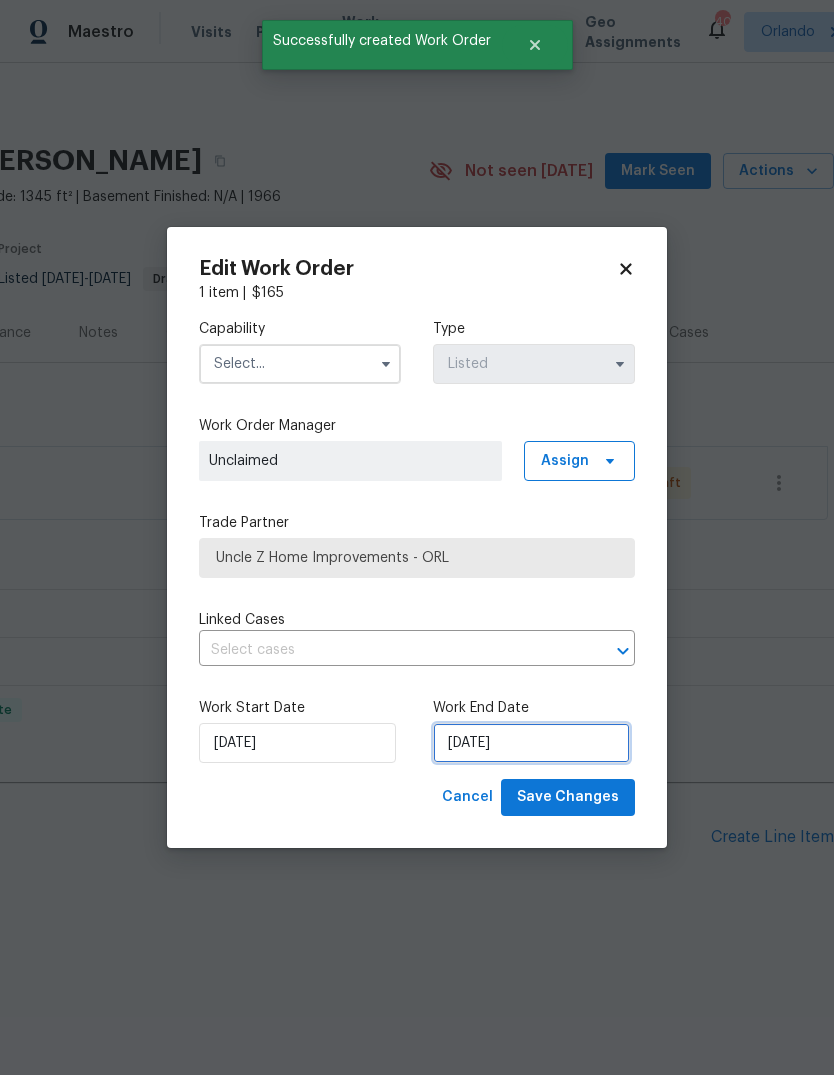 click on "[DATE]" at bounding box center [531, 743] 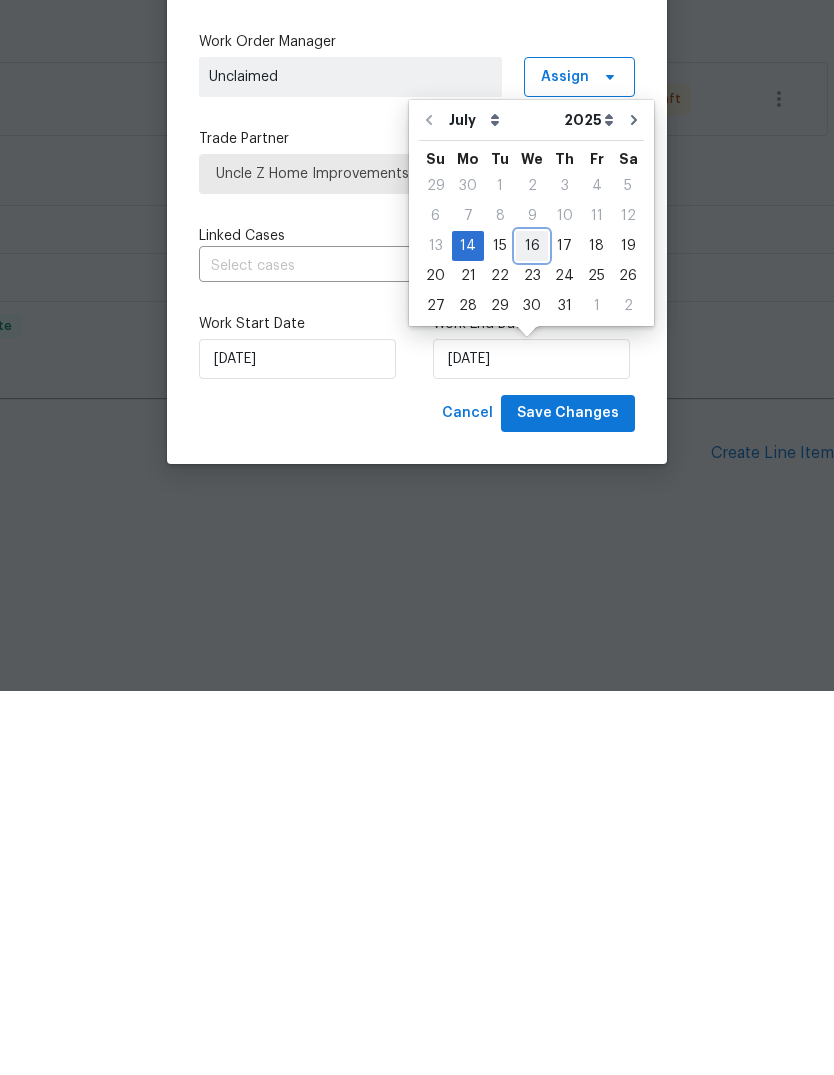 click on "16" at bounding box center (532, 630) 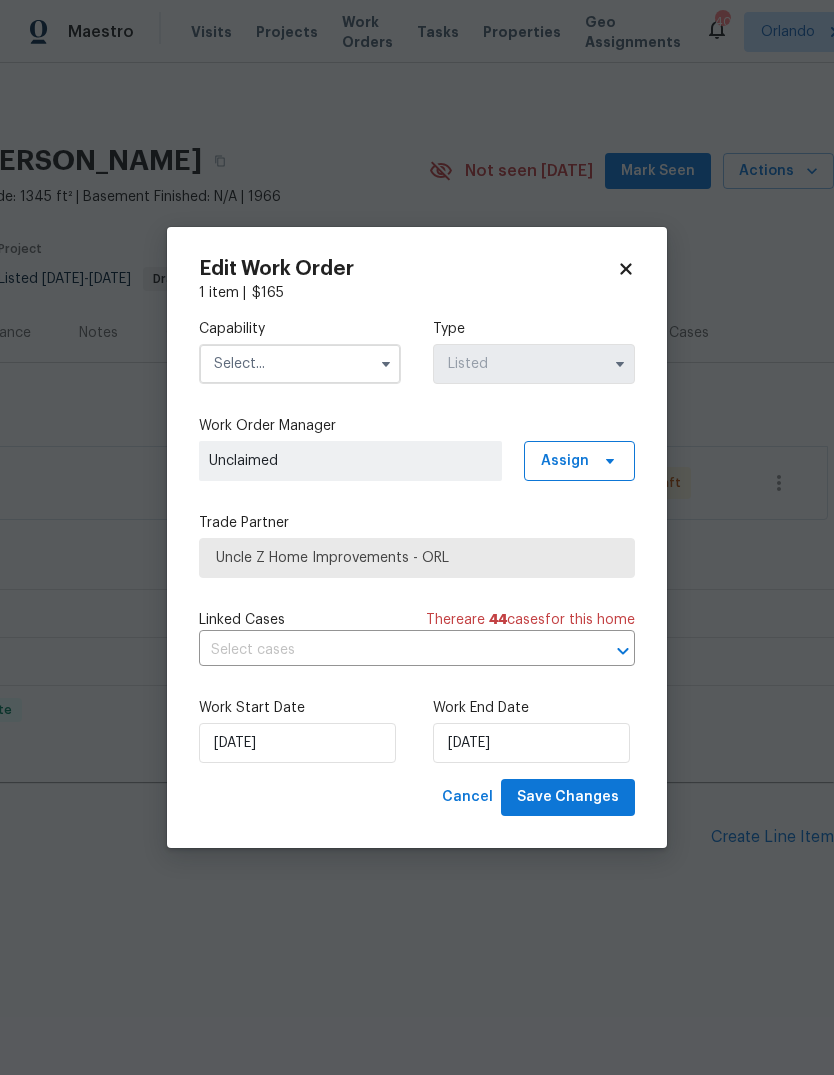 click at bounding box center (300, 364) 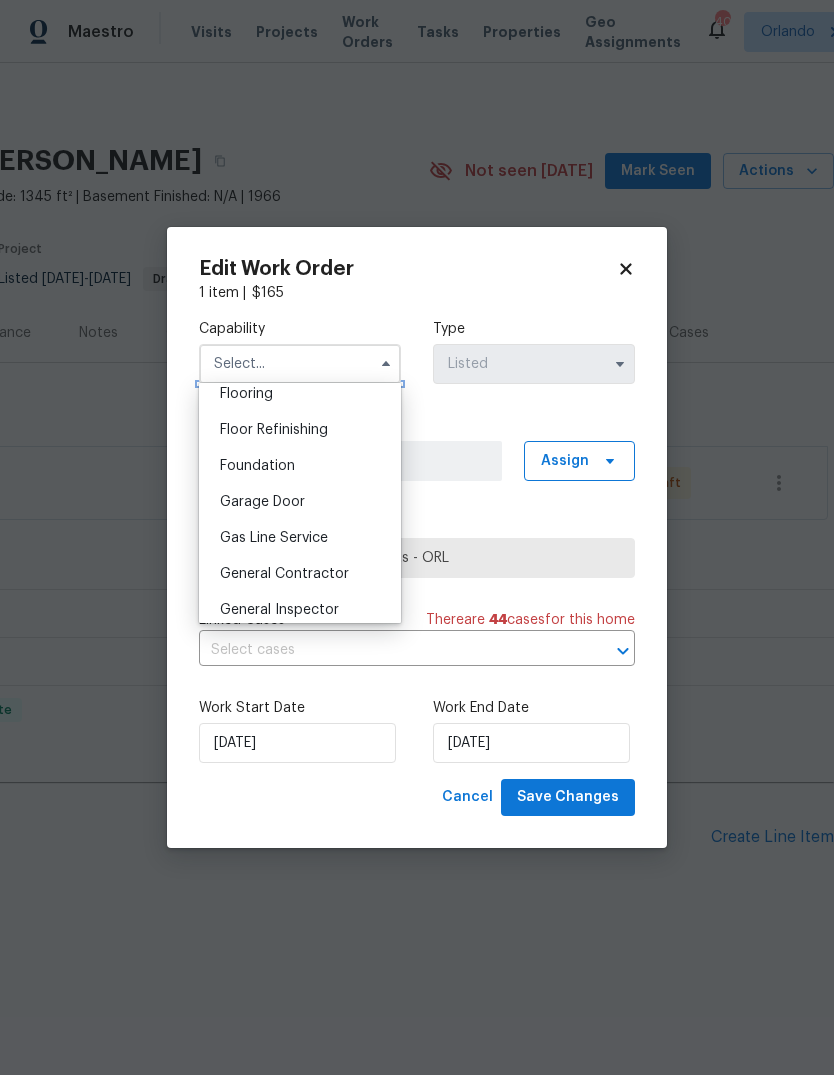 scroll, scrollTop: 793, scrollLeft: 0, axis: vertical 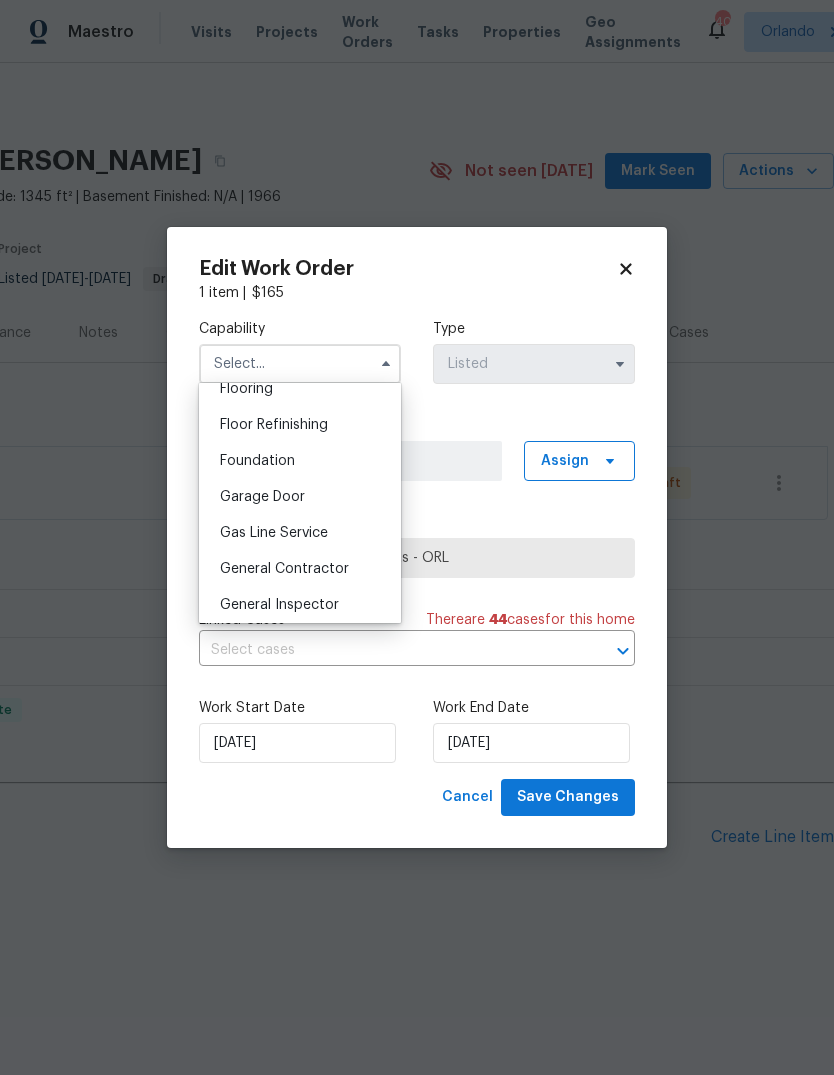 click on "General Contractor" at bounding box center (284, 569) 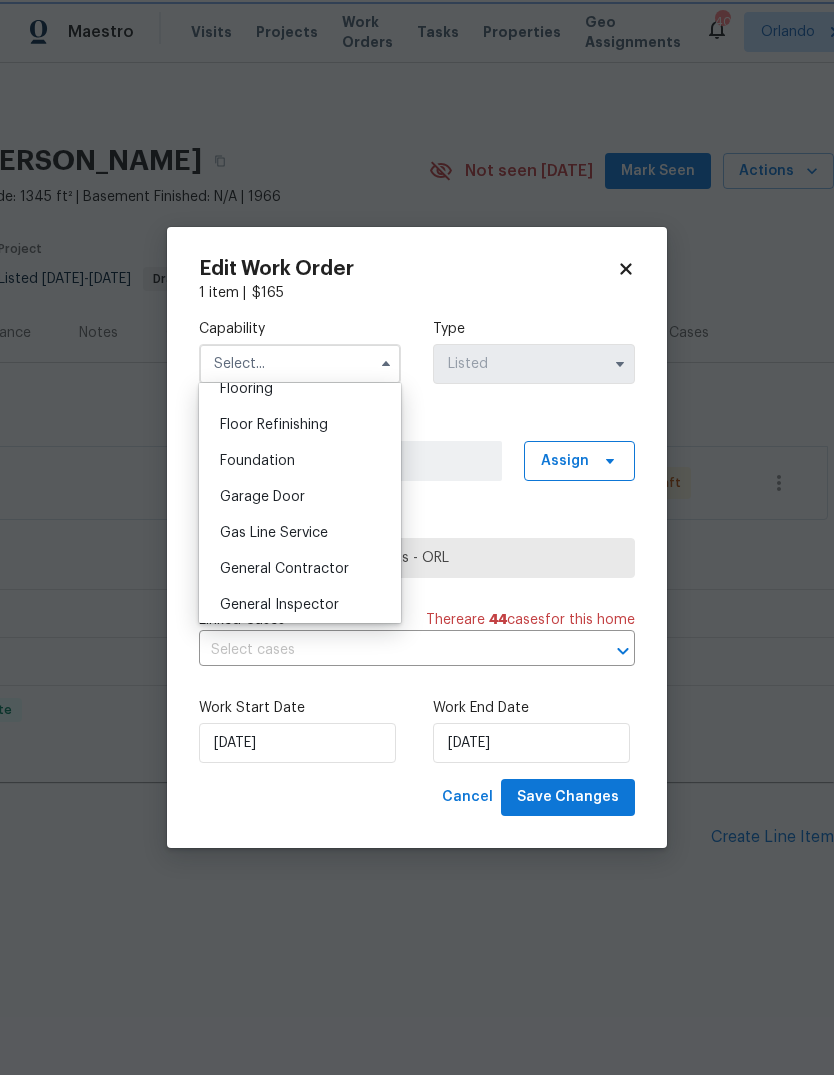type on "General Contractor" 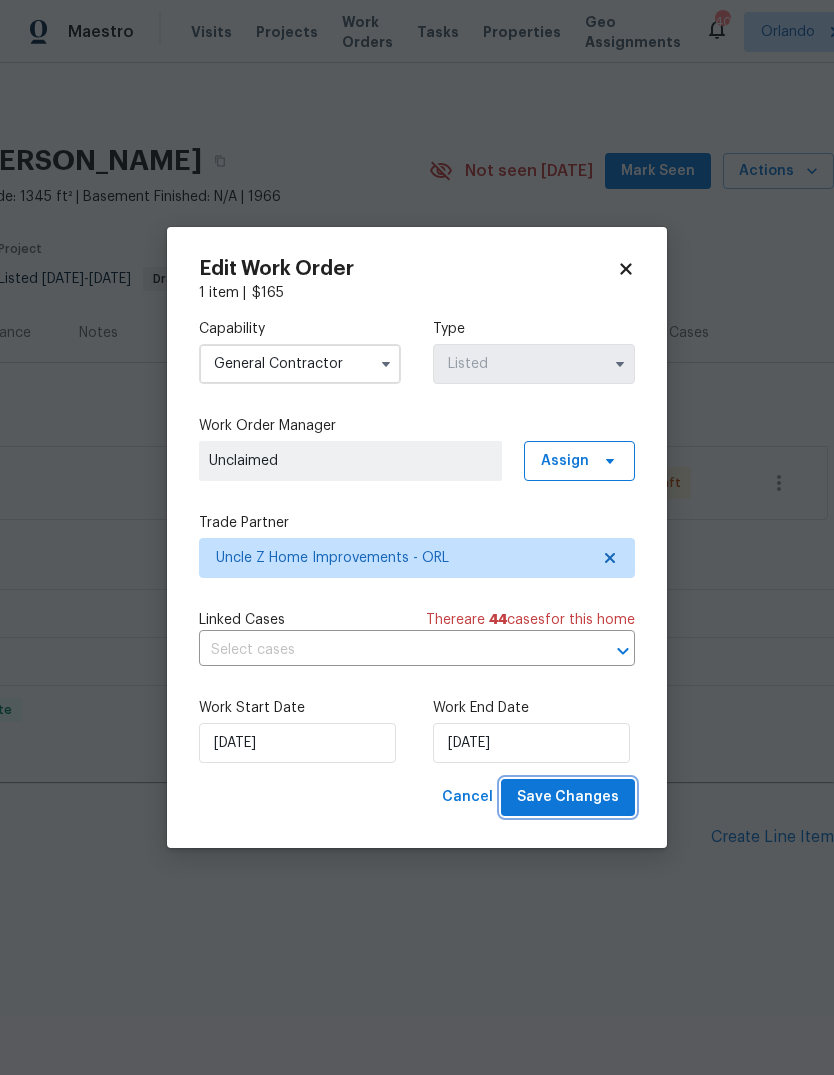 click on "Save Changes" at bounding box center [568, 797] 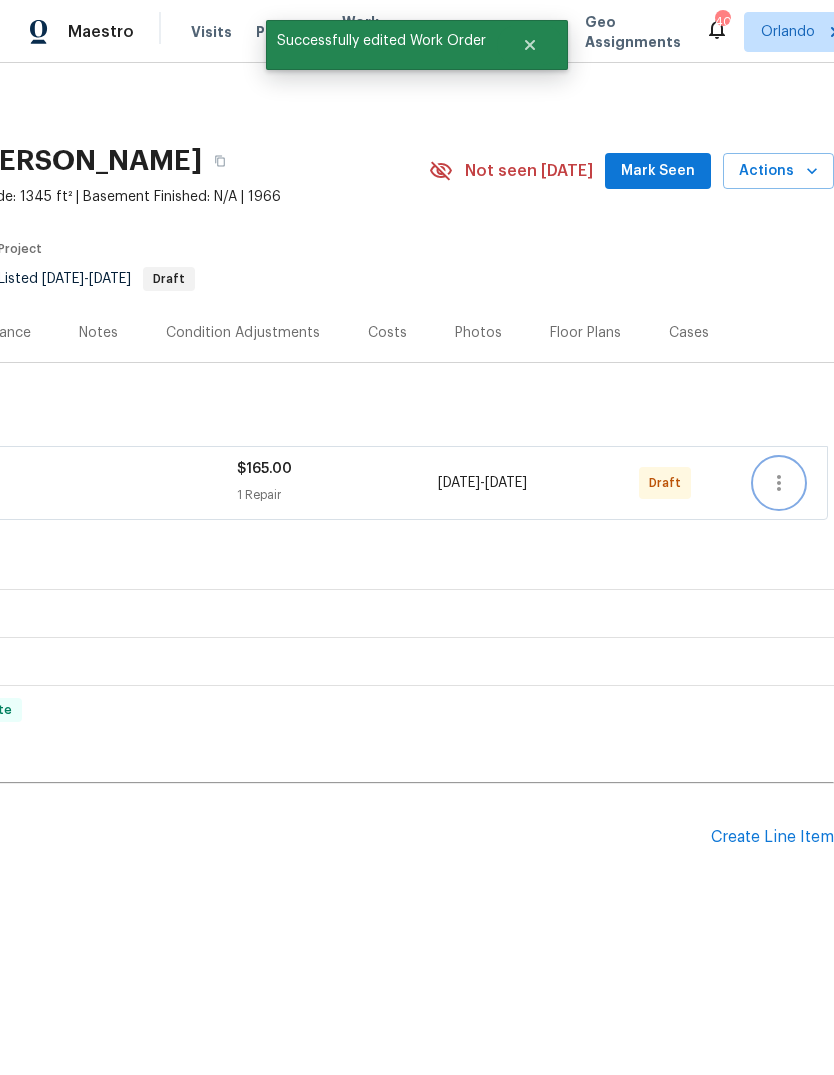 click 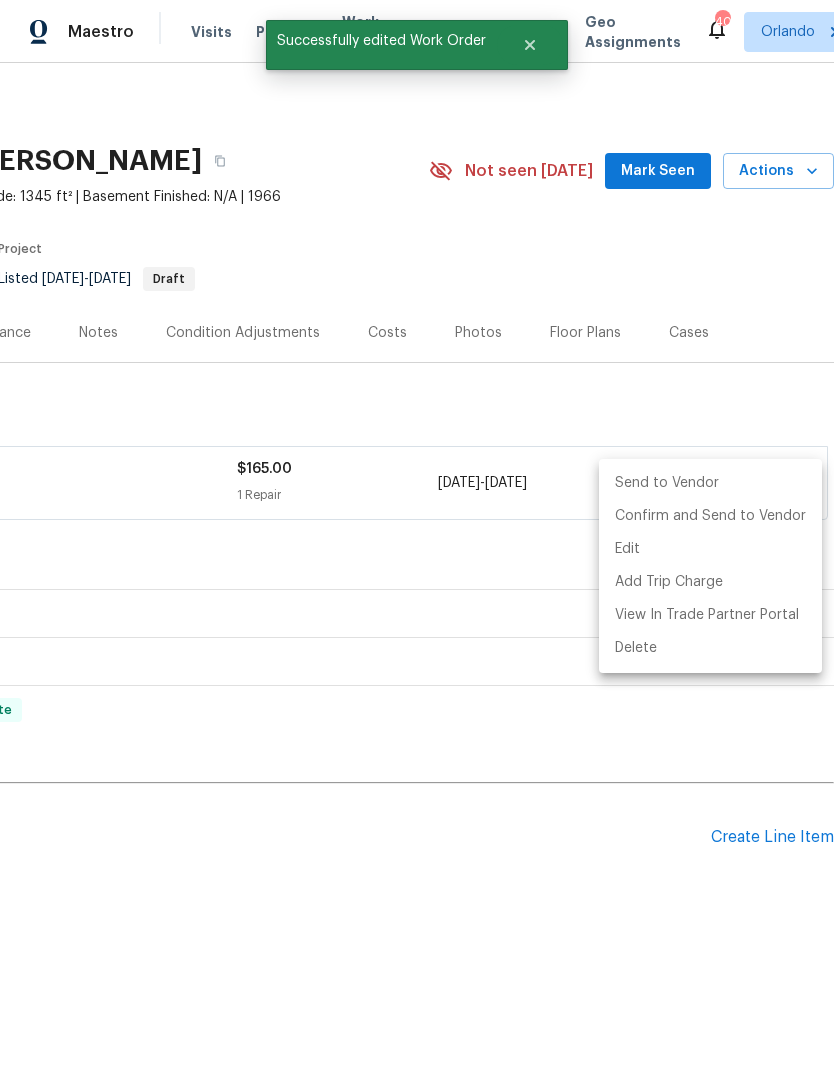 click on "Send to Vendor" at bounding box center [710, 483] 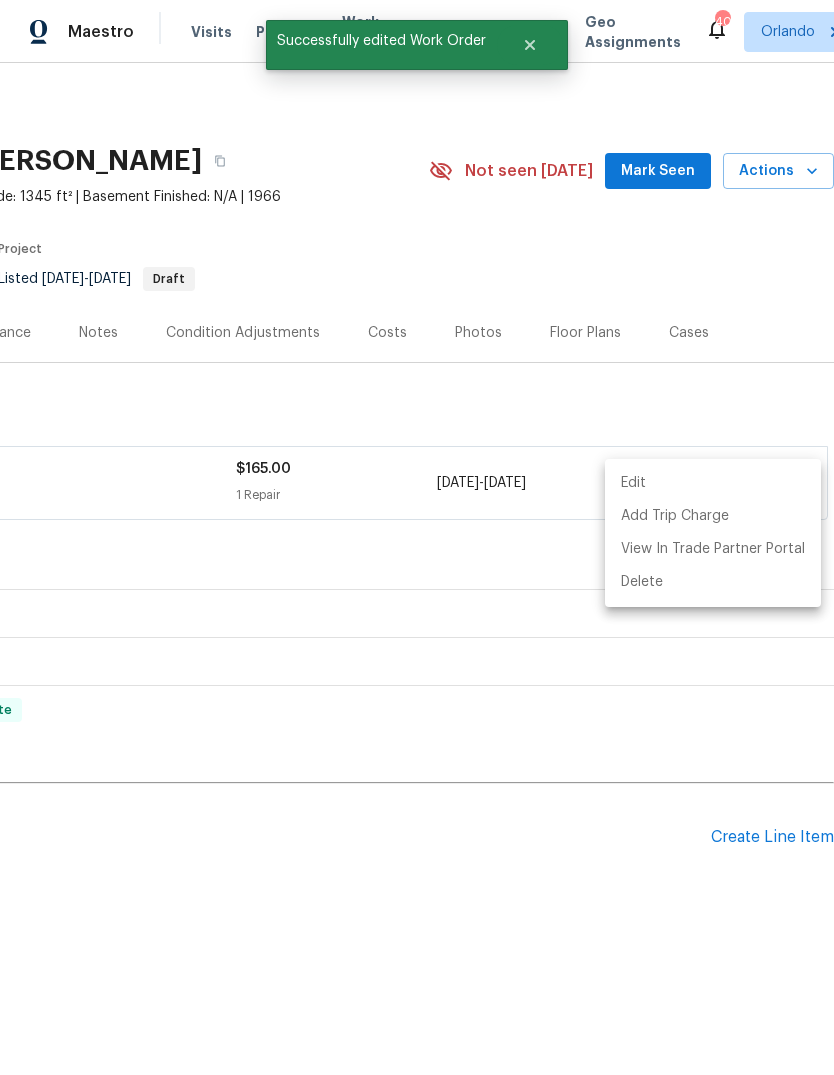 click at bounding box center (417, 537) 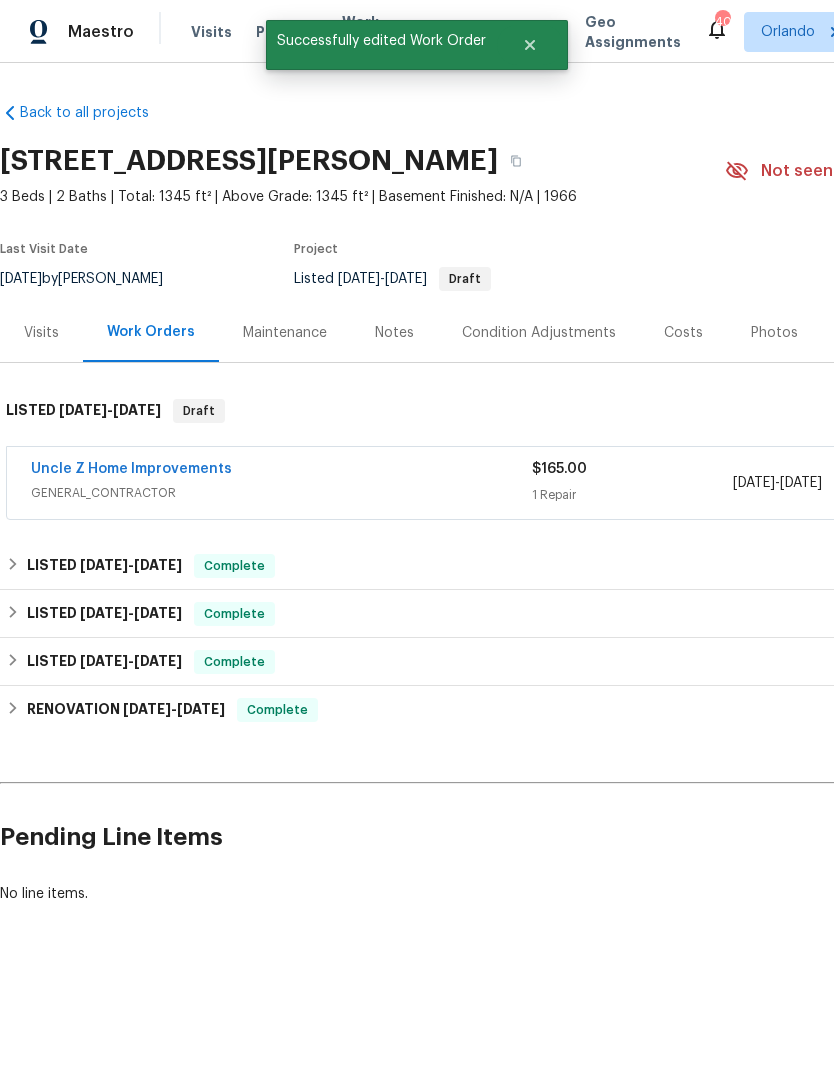 scroll, scrollTop: 0, scrollLeft: 0, axis: both 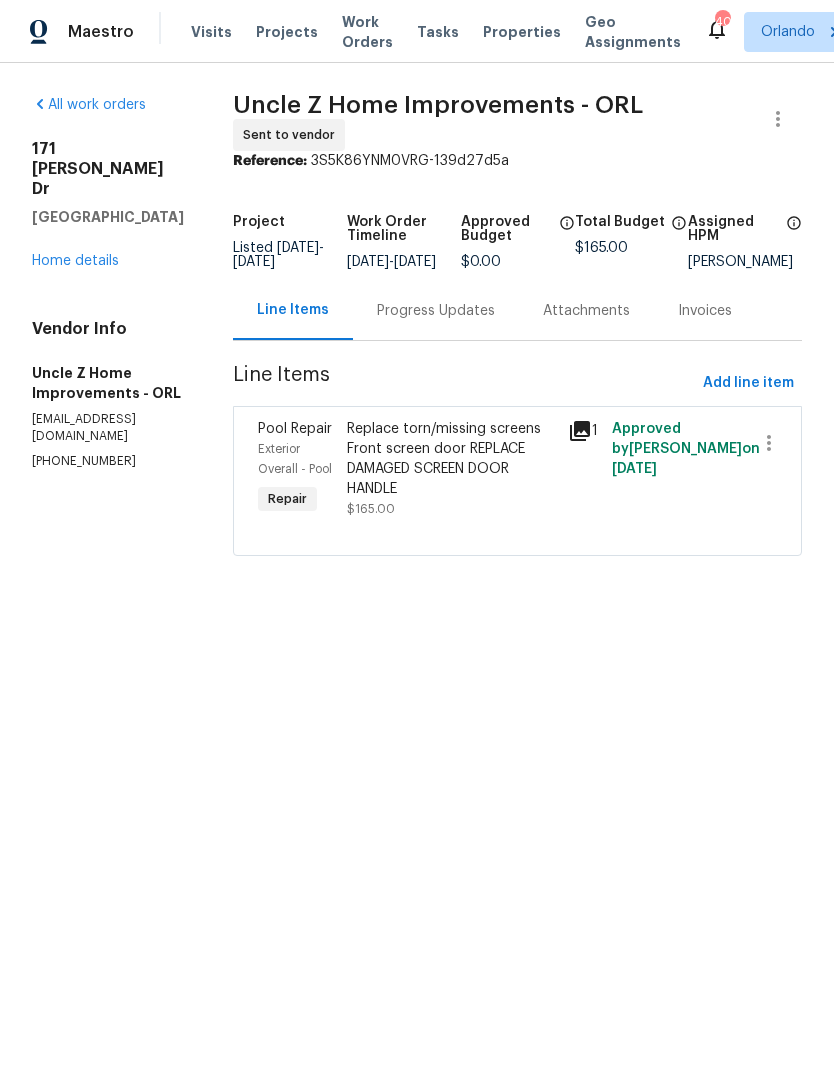 click on "Maestro Visits Projects Work Orders Tasks Properties Geo Assignments 40 Orlando Carl Biederman All work orders 171 Ronnie Dr Altamonte Springs, FL 32714 Home details Vendor Info Uncle Z Home Improvements - ORL unclez_homeimp@yahoo.com (407) 701-1507 Uncle Z Home Improvements - ORL Sent to vendor Reference:   3S5K86YNM0VRG-139d27d5a Project Listed   6/13/2025  -  7/14/2025 Work Order Timeline 7/14/2025  -  7/16/2025 Approved Budget $0.00 Total Budget $165.00 Assigned HPM Carl Biederman Line Items Progress Updates Attachments Invoices Line Items Add line item Pool Repair Exterior Overall - Pool Repair Replace torn/missing screens
Front screen door
REPLACE DAMAGED SCREEN DOOR HANDLE $165.00   1 Approved by  Carl Biederman  on   7/14/2025" at bounding box center [417, 306] 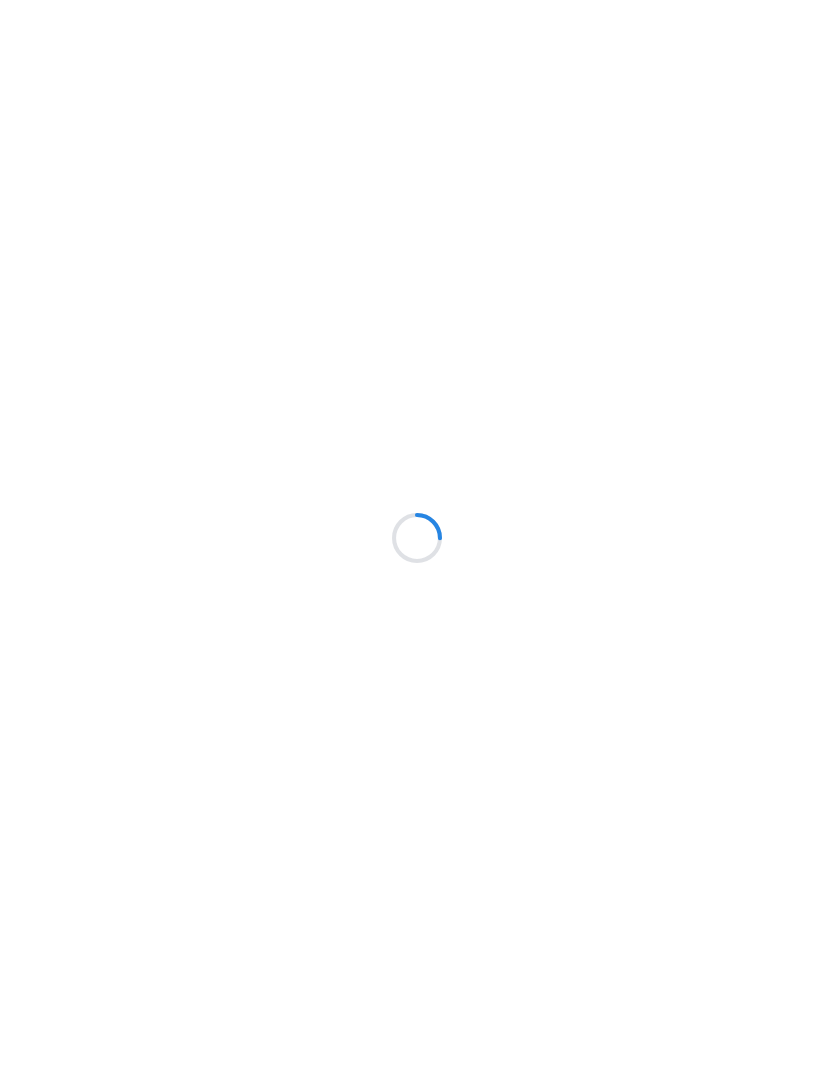 scroll, scrollTop: 0, scrollLeft: 0, axis: both 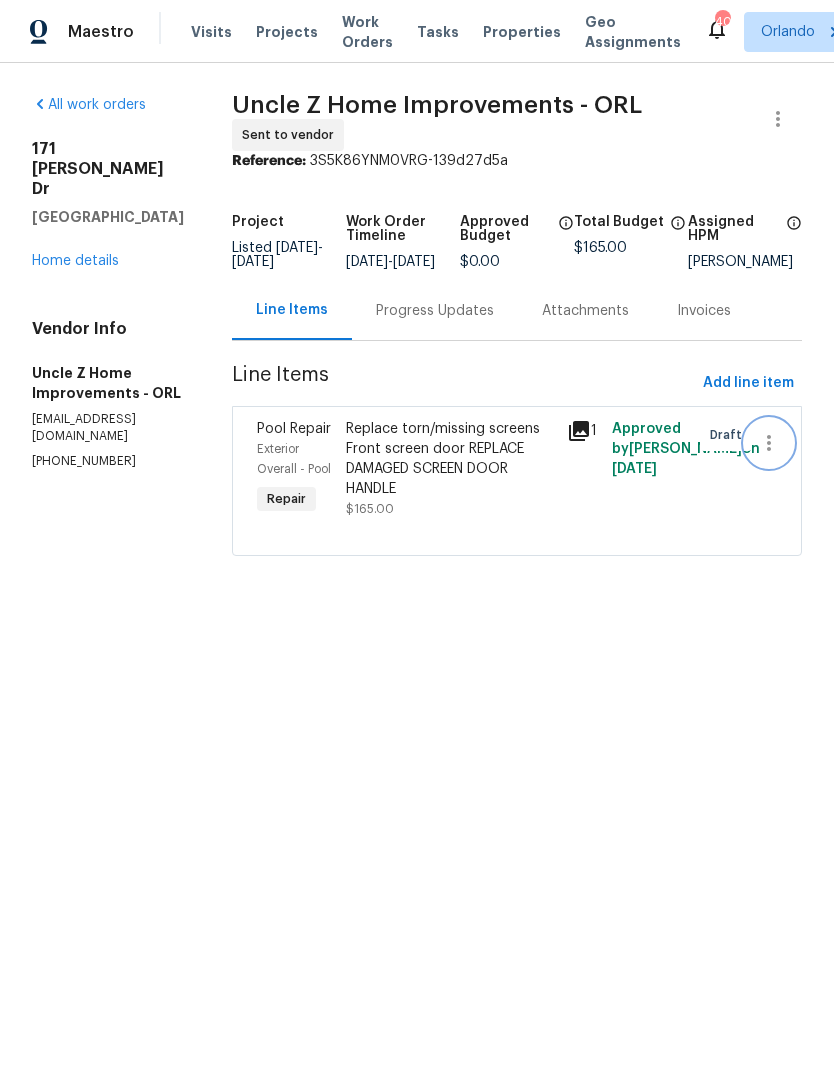 click 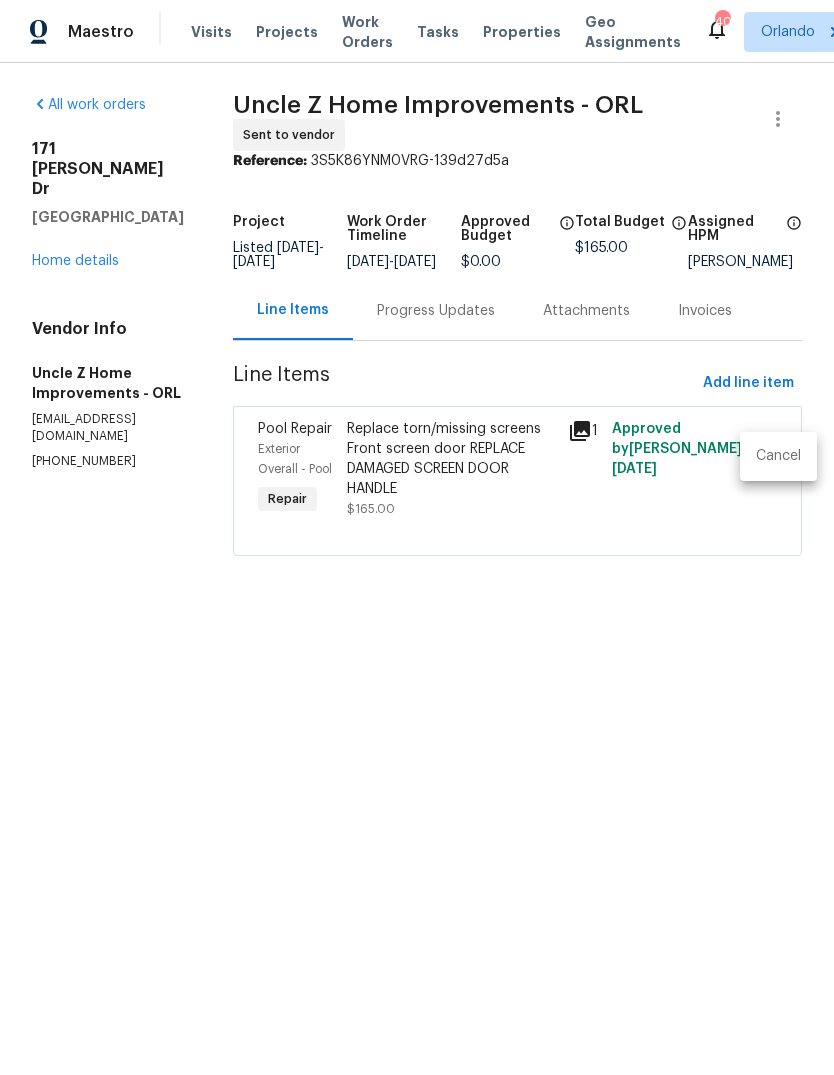 click at bounding box center [417, 537] 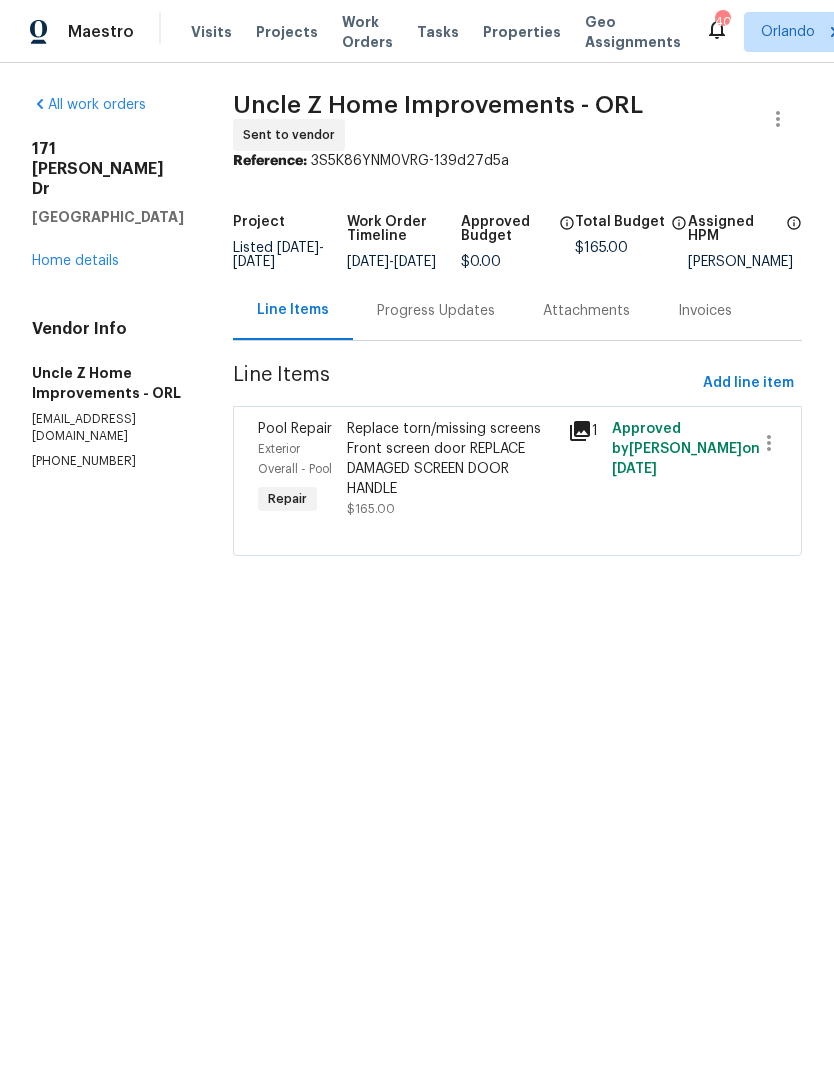 click on "All work orders [STREET_ADDRESS][PERSON_NAME][PERSON_NAME] Home details Vendor Info Uncle Z Home Improvements - ORL [EMAIL_ADDRESS][DOMAIN_NAME] [PHONE_NUMBER] Uncle Z Home Improvements - ORL Sent to vendor Reference:   3S5K86YNM0VRG-139d27d5a Project Listed   [DATE]  -  [DATE] Work Order Timeline [DATE]  -  [DATE] Approved Budget $0.00 Total Budget $165.00 Assigned HPM [PERSON_NAME] Line Items Progress Updates Attachments Invoices Line Items Add line item Pool Repair Exterior Overall - Pool Repair Replace torn/missing screens
Front screen door
REPLACE DAMAGED SCREEN DOOR HANDLE $165.00   1 Approved by  [PERSON_NAME]  on   [DATE]" at bounding box center [417, 337] 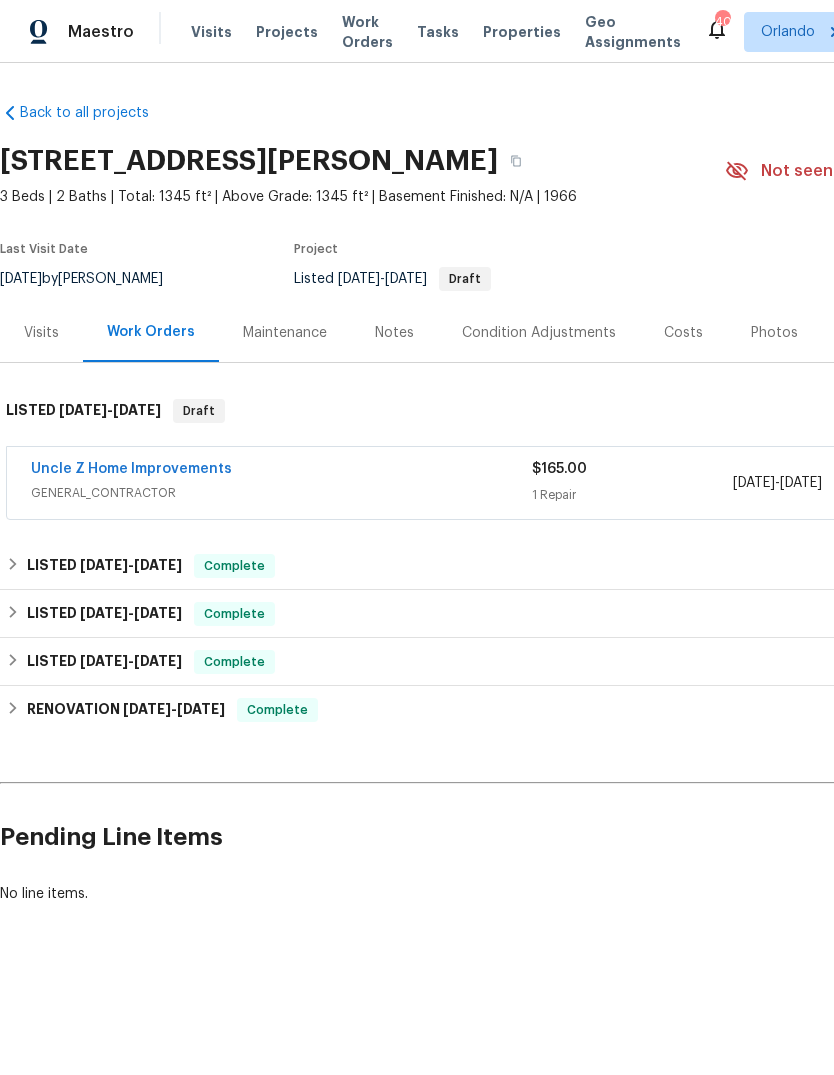 scroll, scrollTop: 0, scrollLeft: 0, axis: both 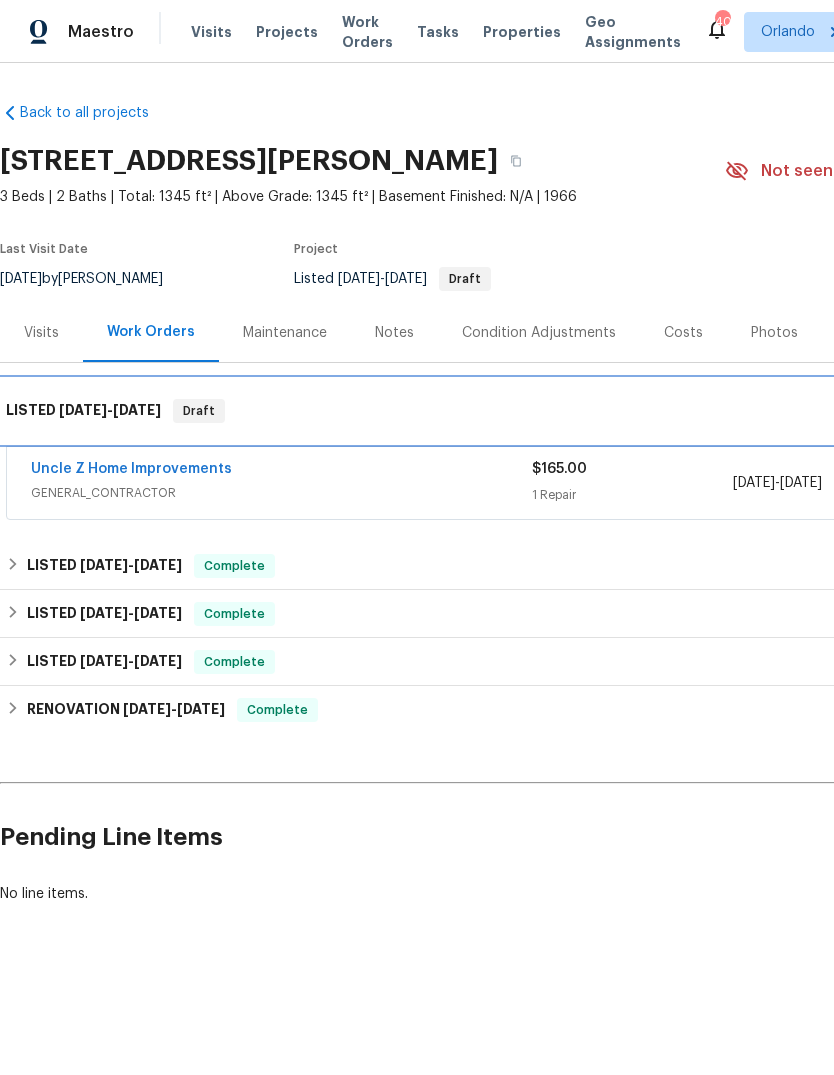click on "[DATE]" at bounding box center (83, 410) 